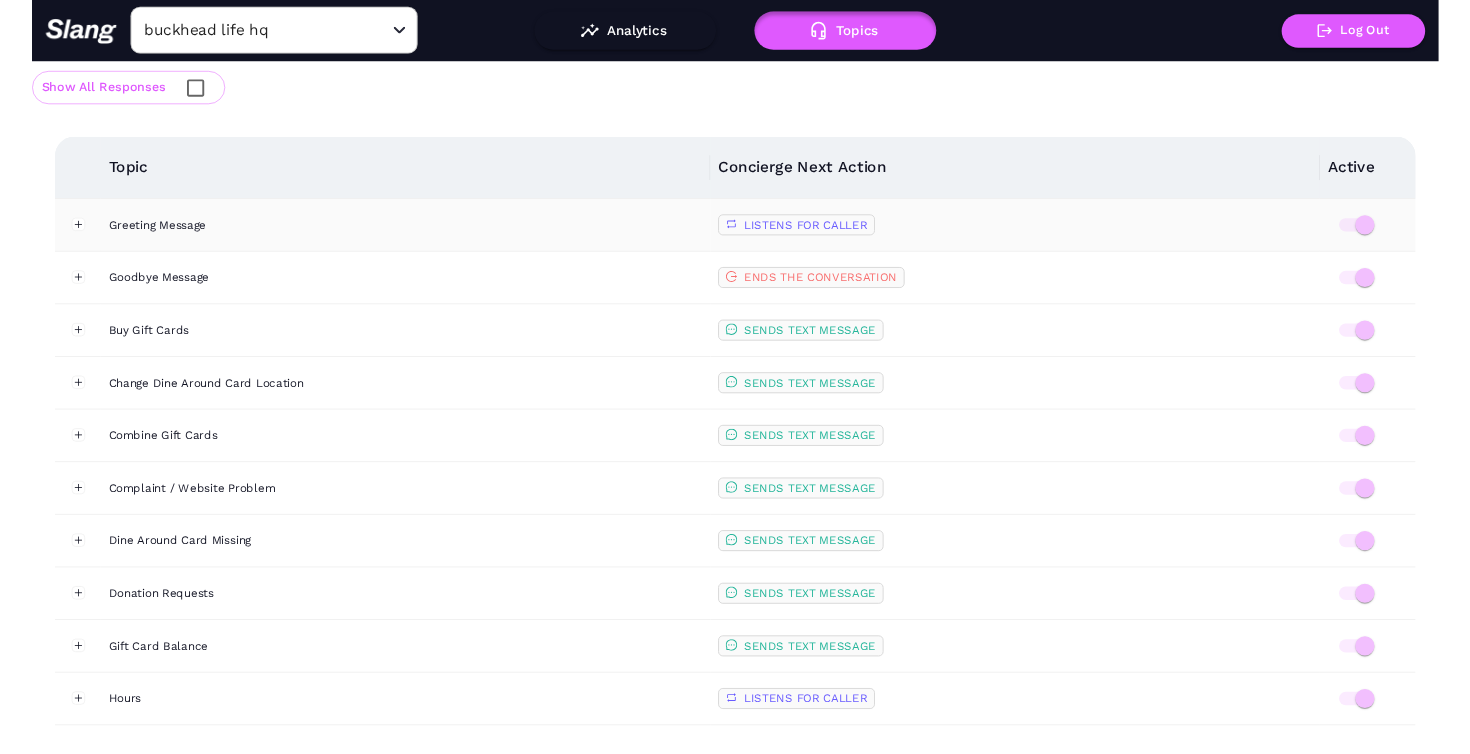 scroll, scrollTop: 0, scrollLeft: 0, axis: both 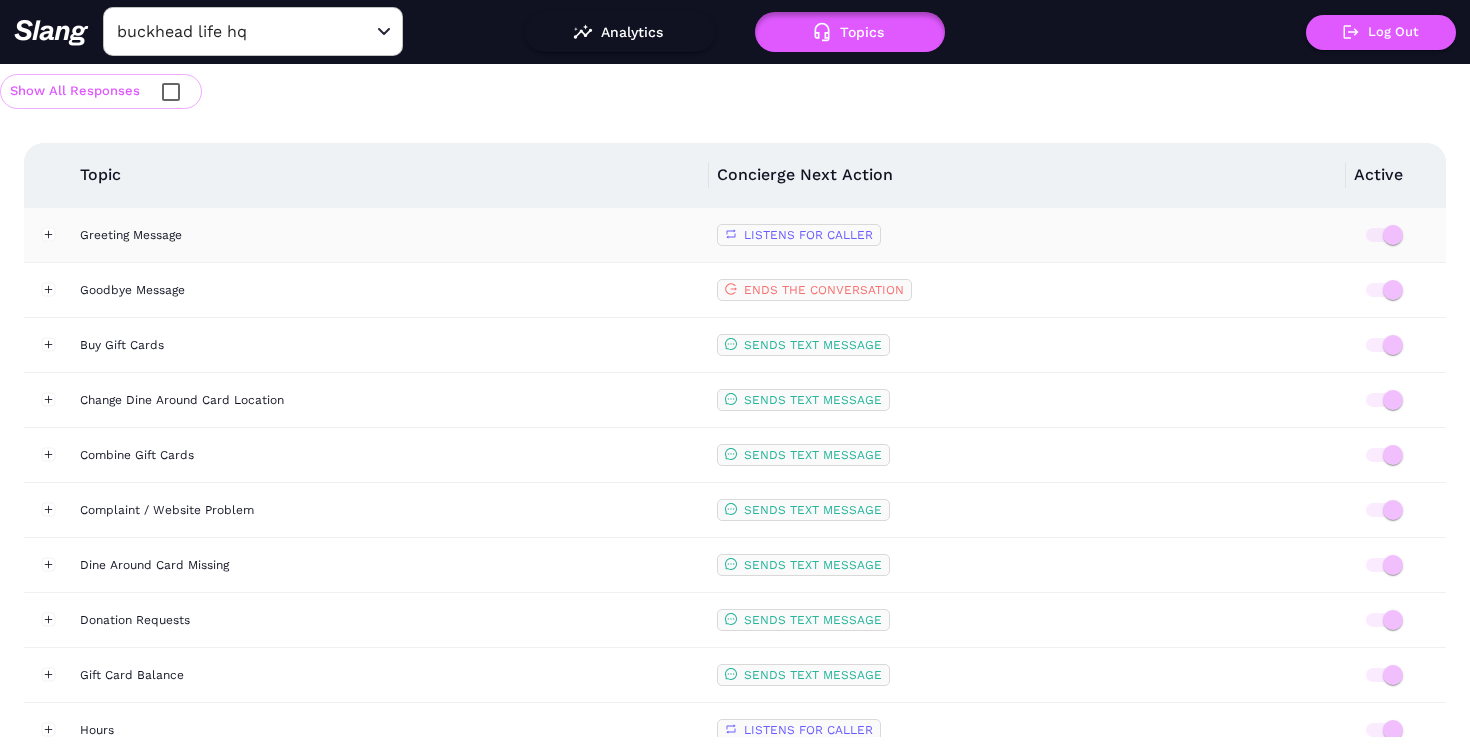 click on "Greeting Message" at bounding box center (390, 235) 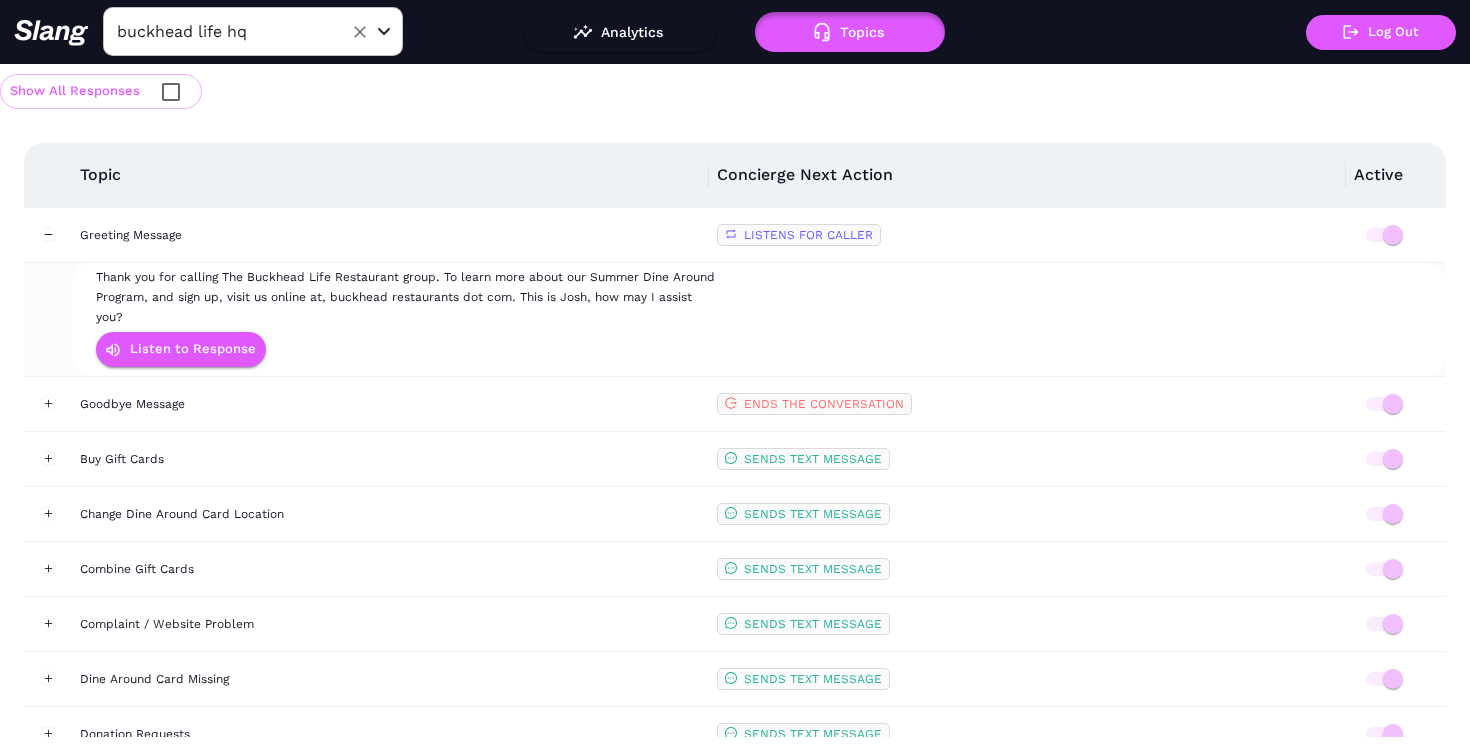 click on "buckhead life hq" at bounding box center [222, 31] 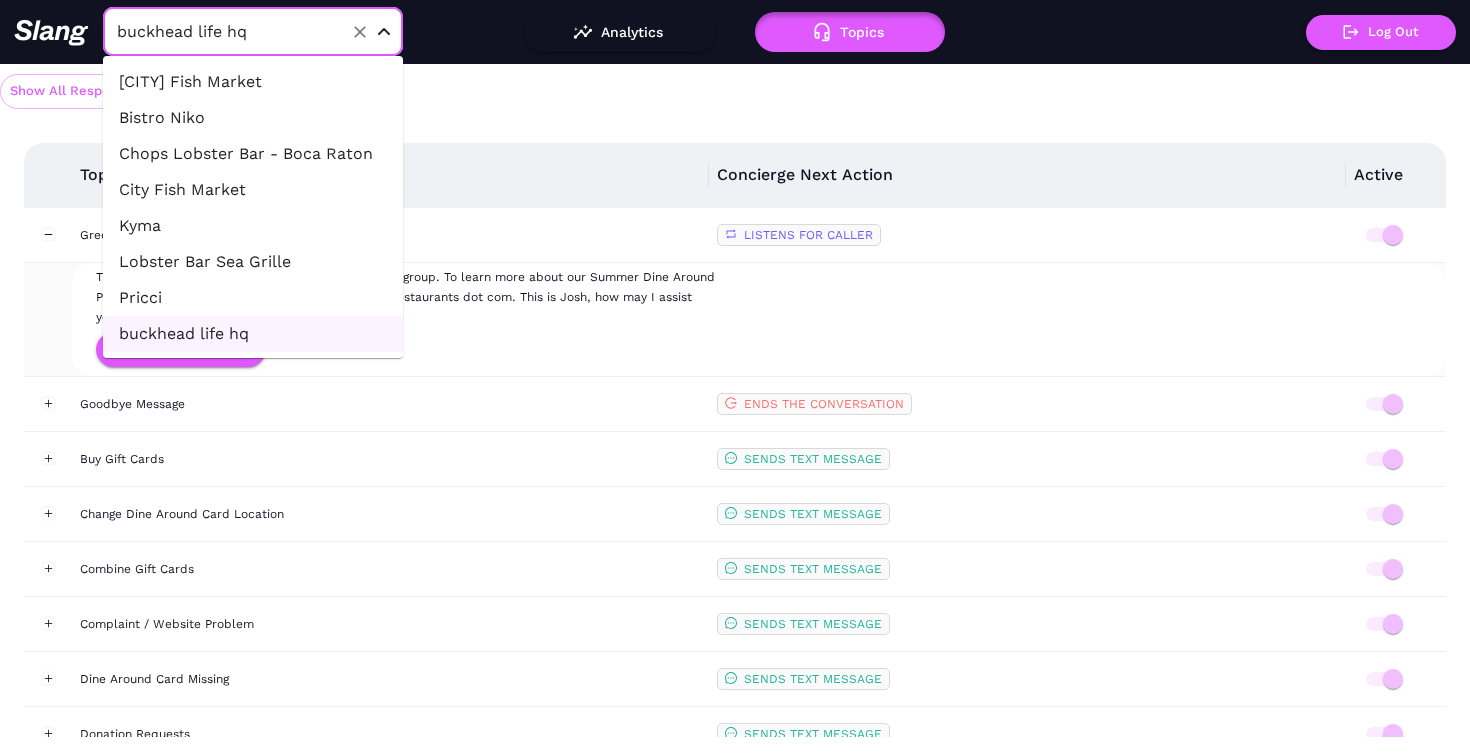 click on "Atlanta Fish Market" at bounding box center [253, 82] 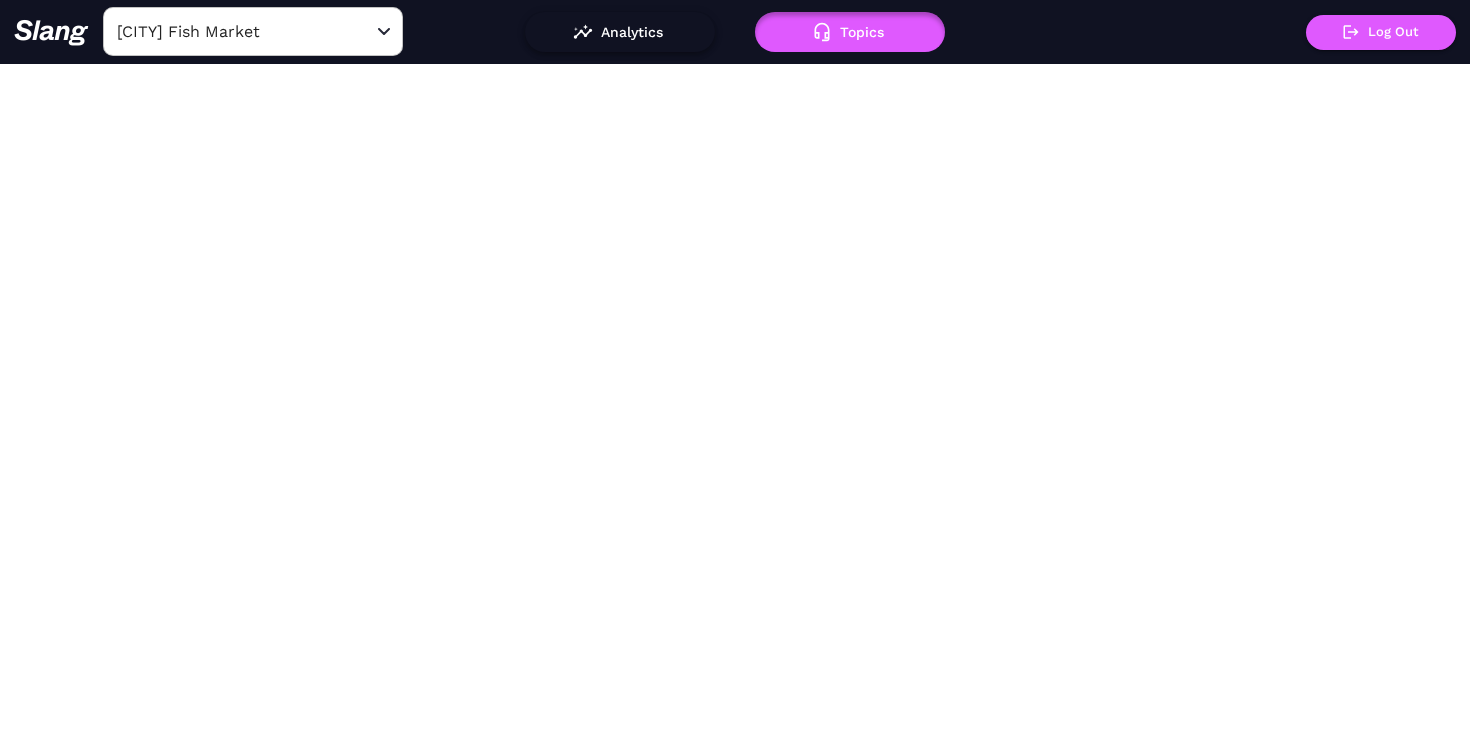 click on "Analytics" at bounding box center [620, 32] 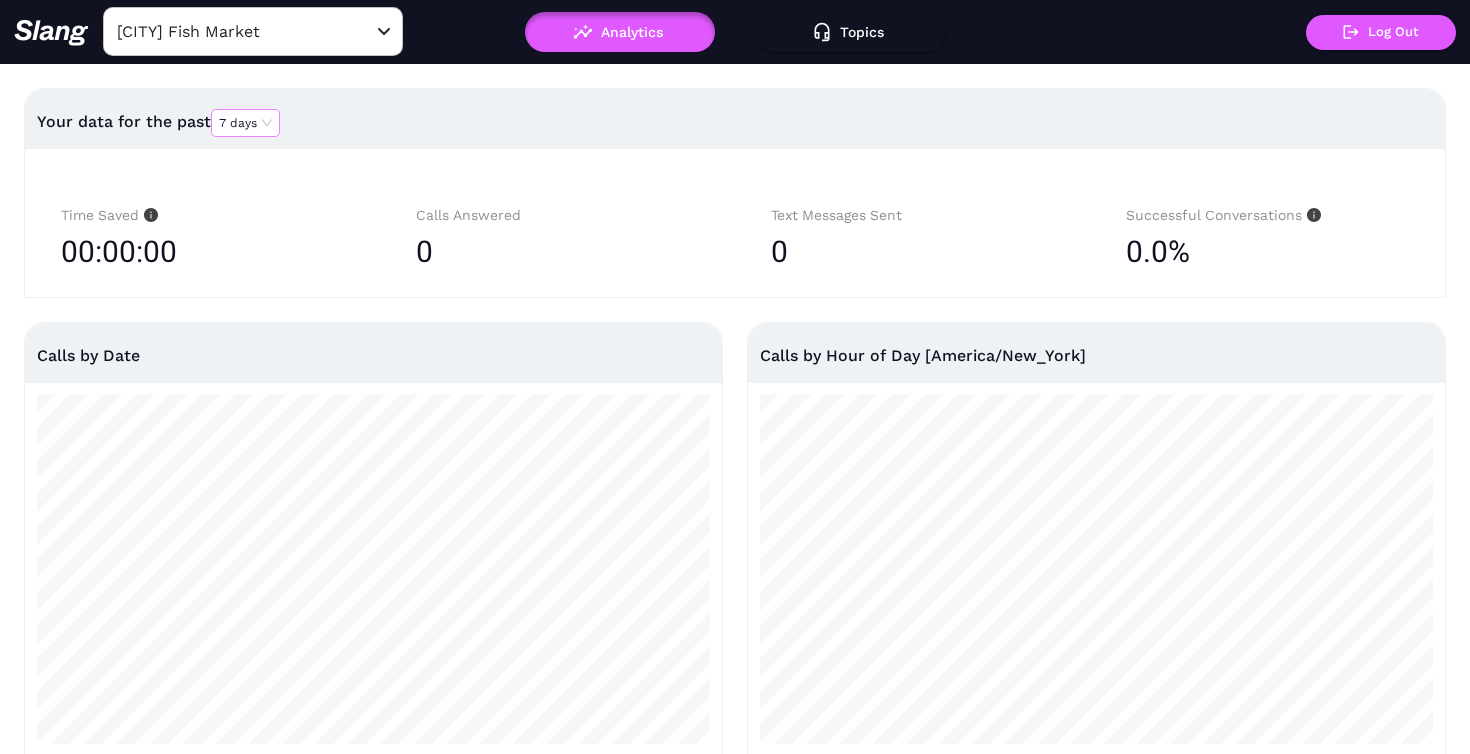 click on "7 days" at bounding box center (245, 123) 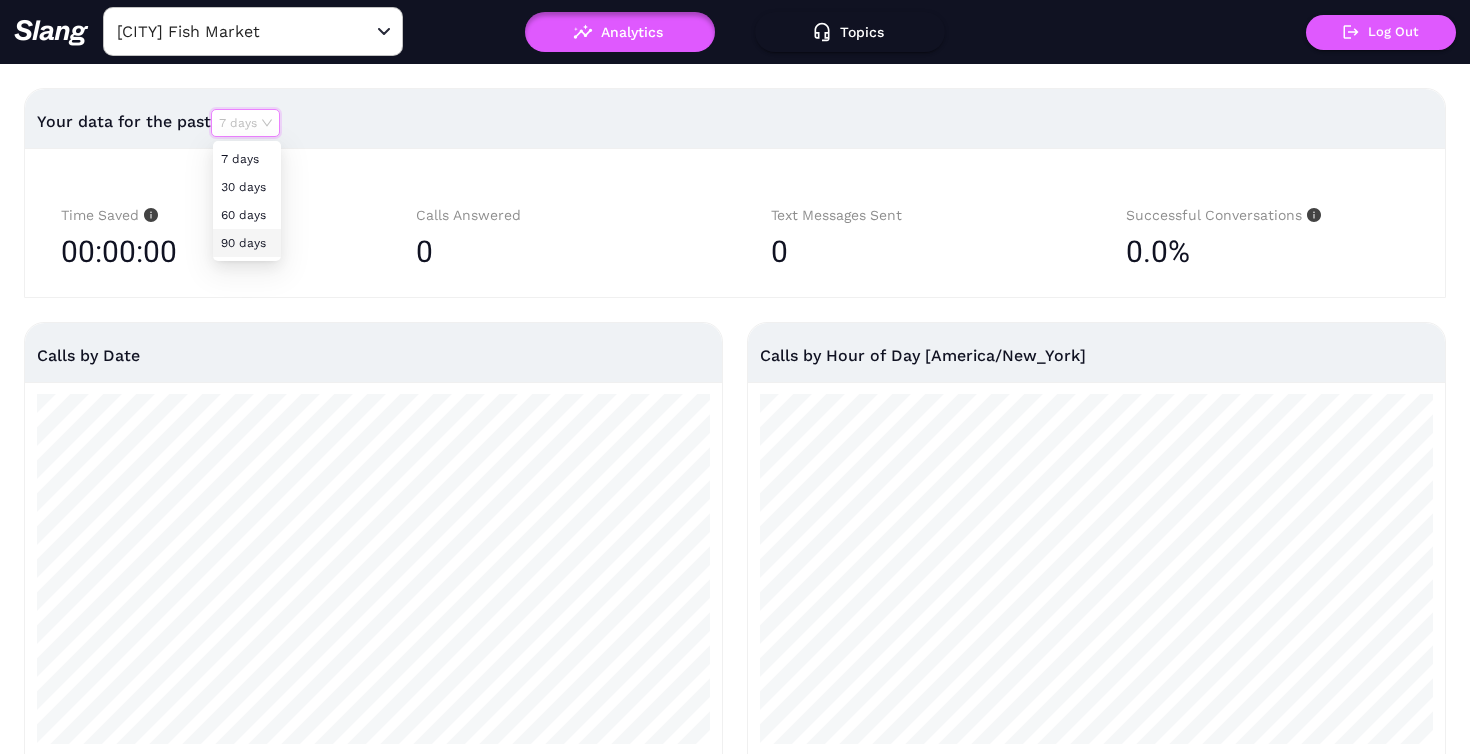 click on "60 days" at bounding box center (247, 215) 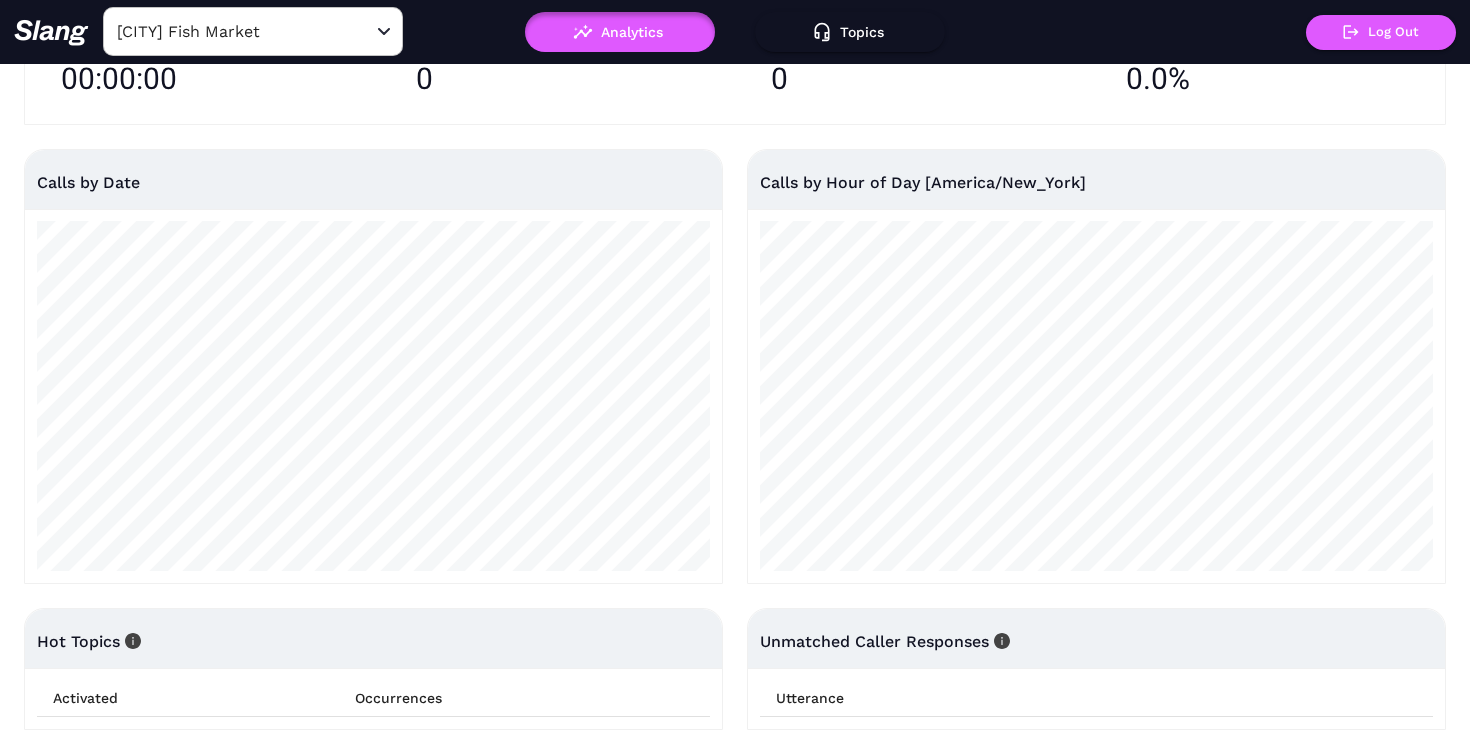 scroll, scrollTop: 0, scrollLeft: 0, axis: both 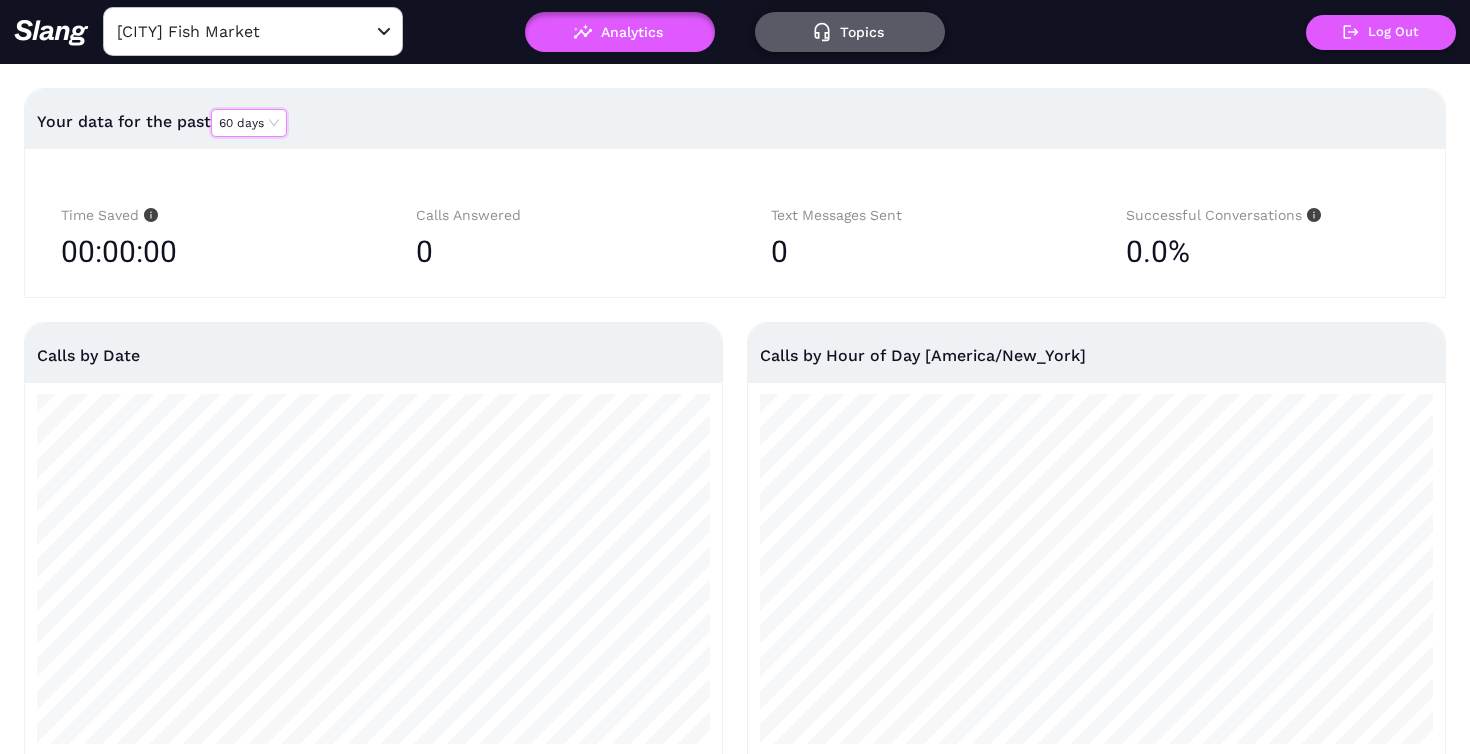 click 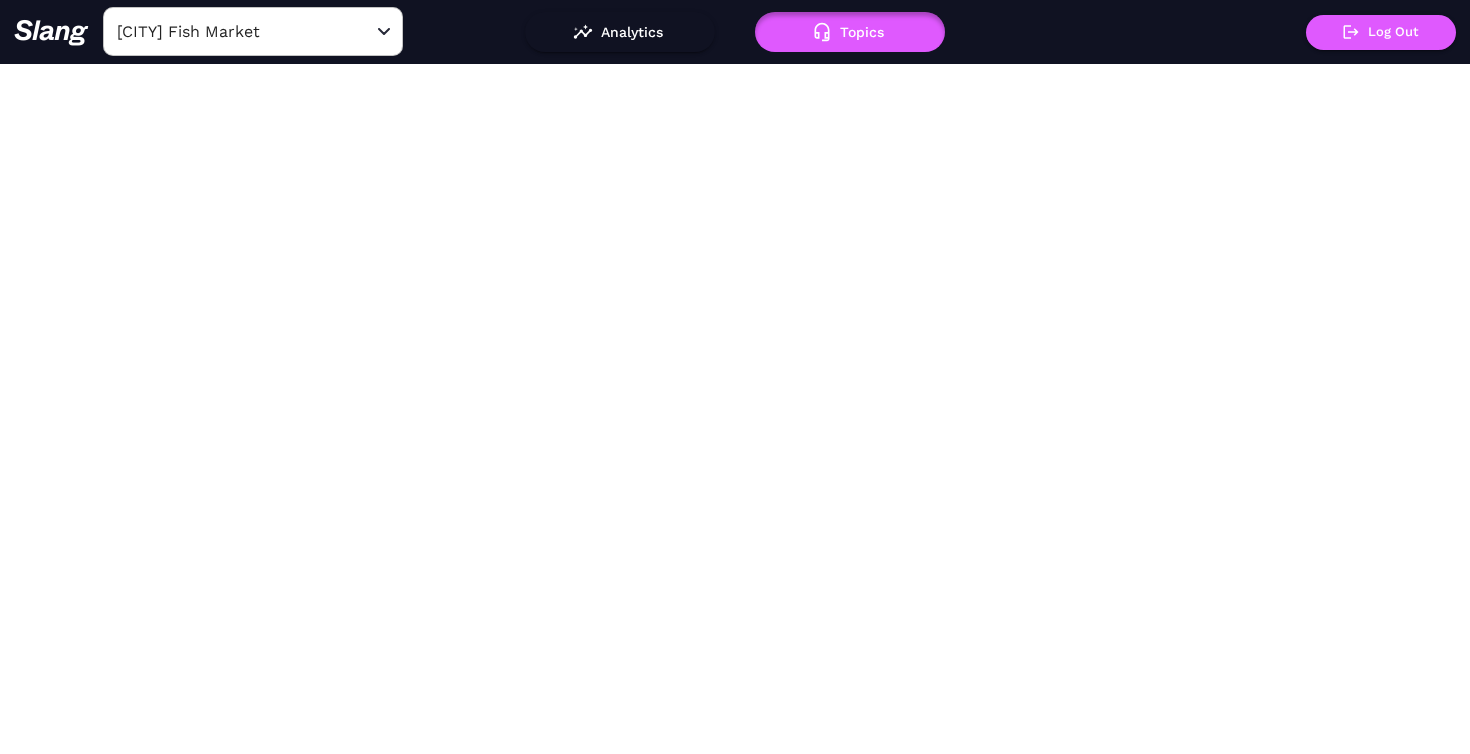 click on "Atlanta Fish Market ​ Analytics Topics ! Log Out" at bounding box center [735, 377] 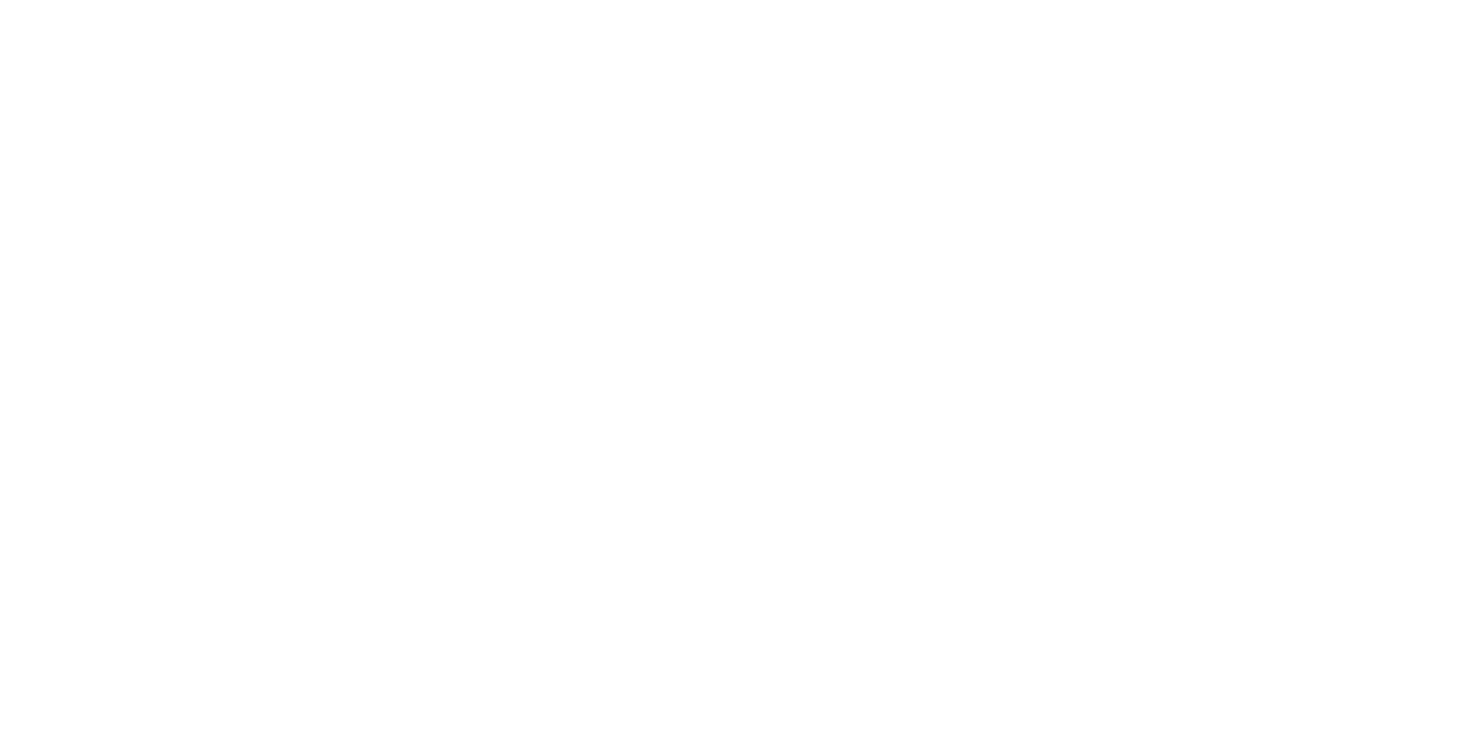 scroll, scrollTop: 0, scrollLeft: 0, axis: both 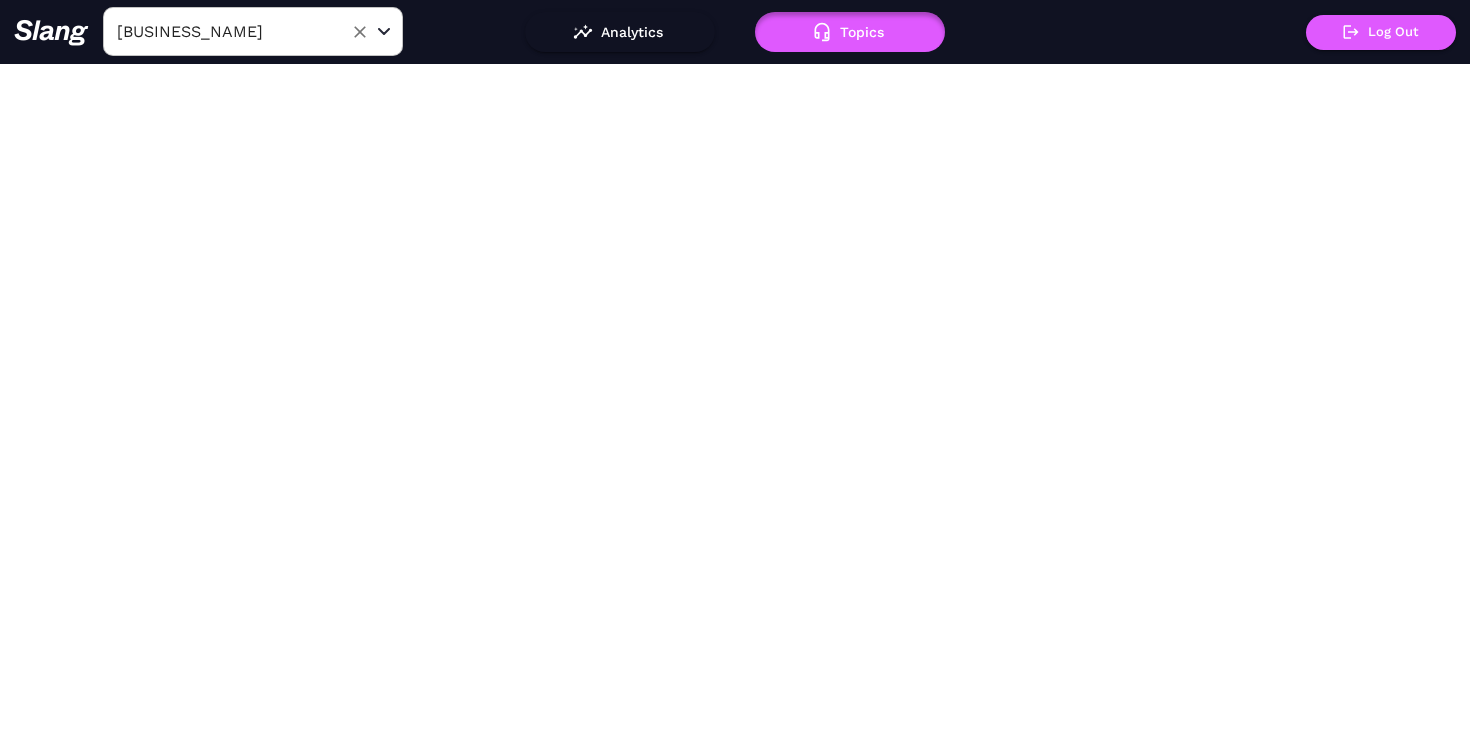 click on "Atlanta Fish Market ​" at bounding box center [253, 31] 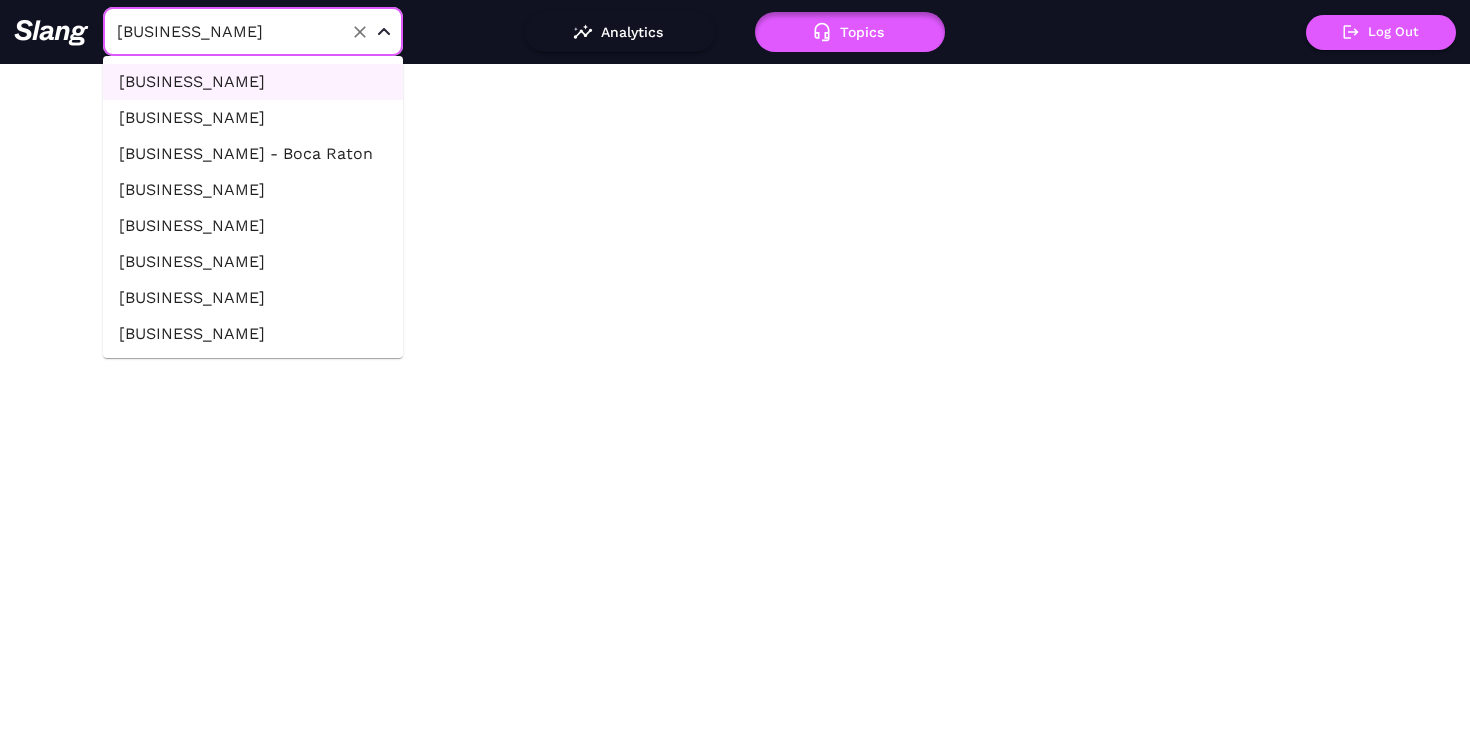 click on "Bistro Niko" at bounding box center [253, 118] 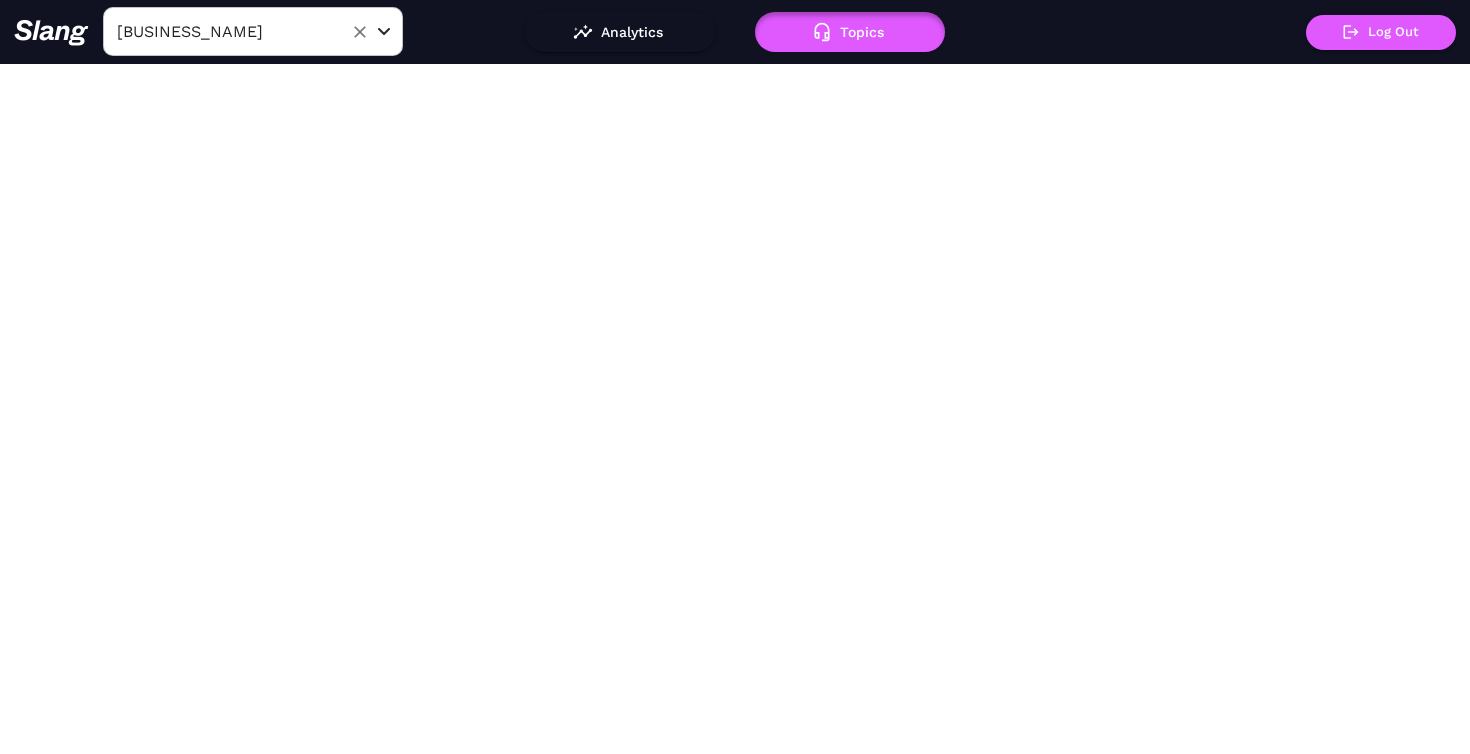 click on "Bistro Niko" at bounding box center (222, 31) 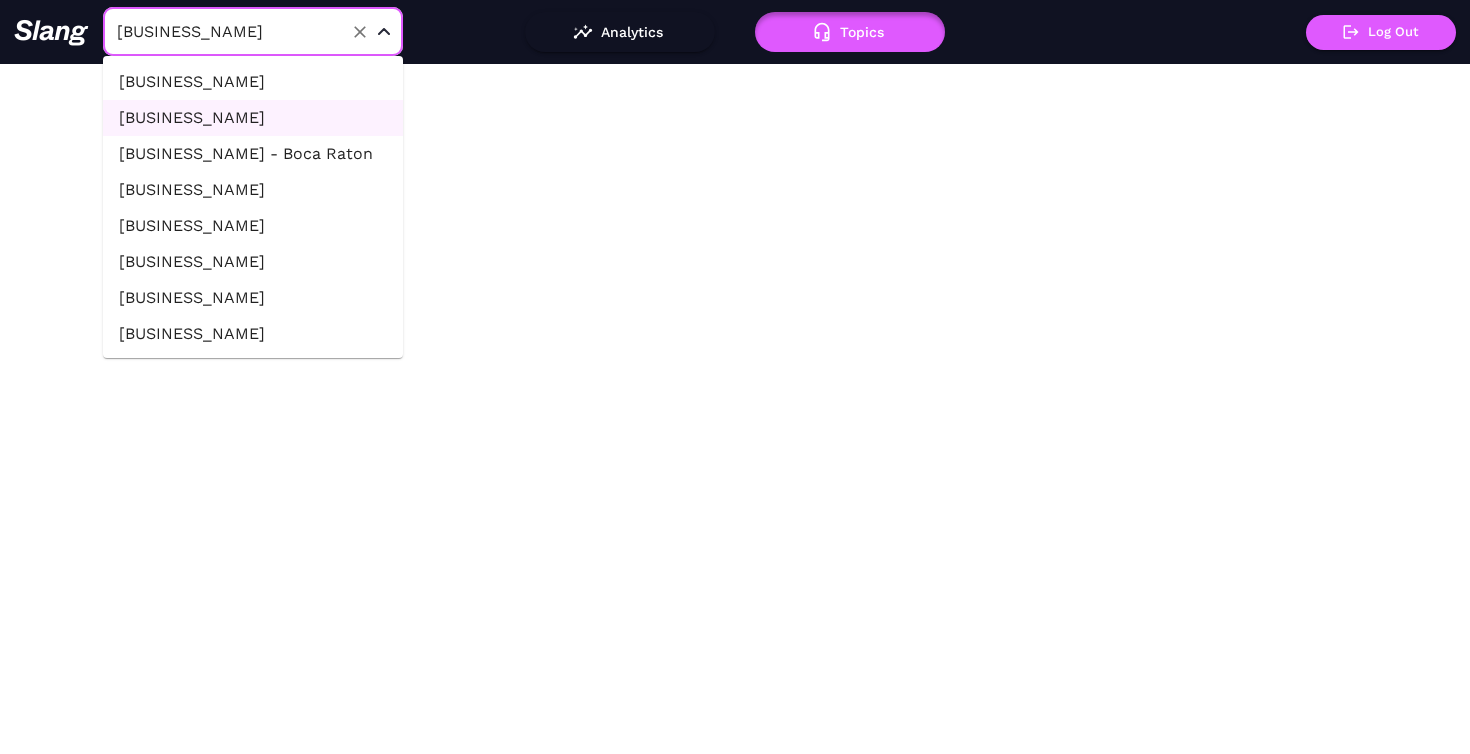 click on "Atlanta Fish Market" at bounding box center (253, 82) 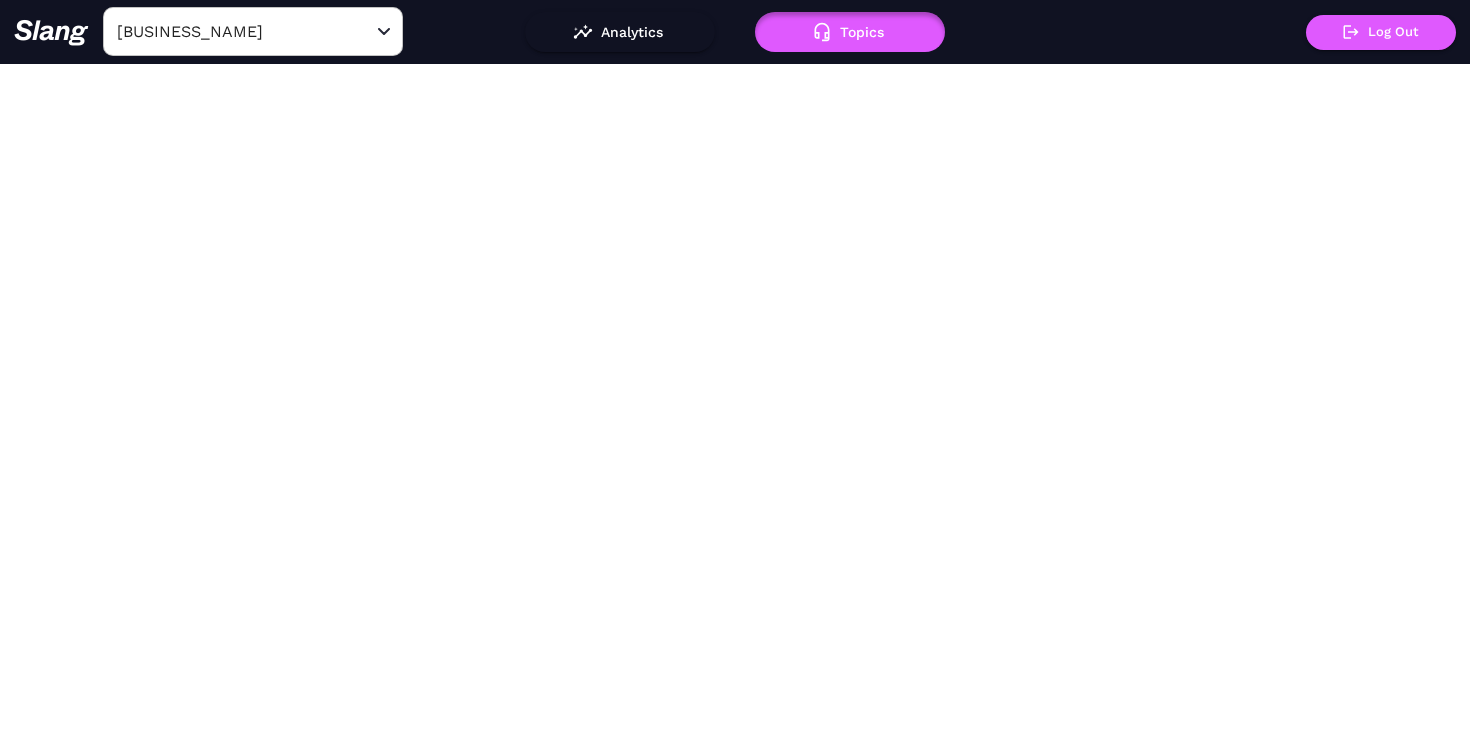 click on "Topics !" at bounding box center (830, 12) 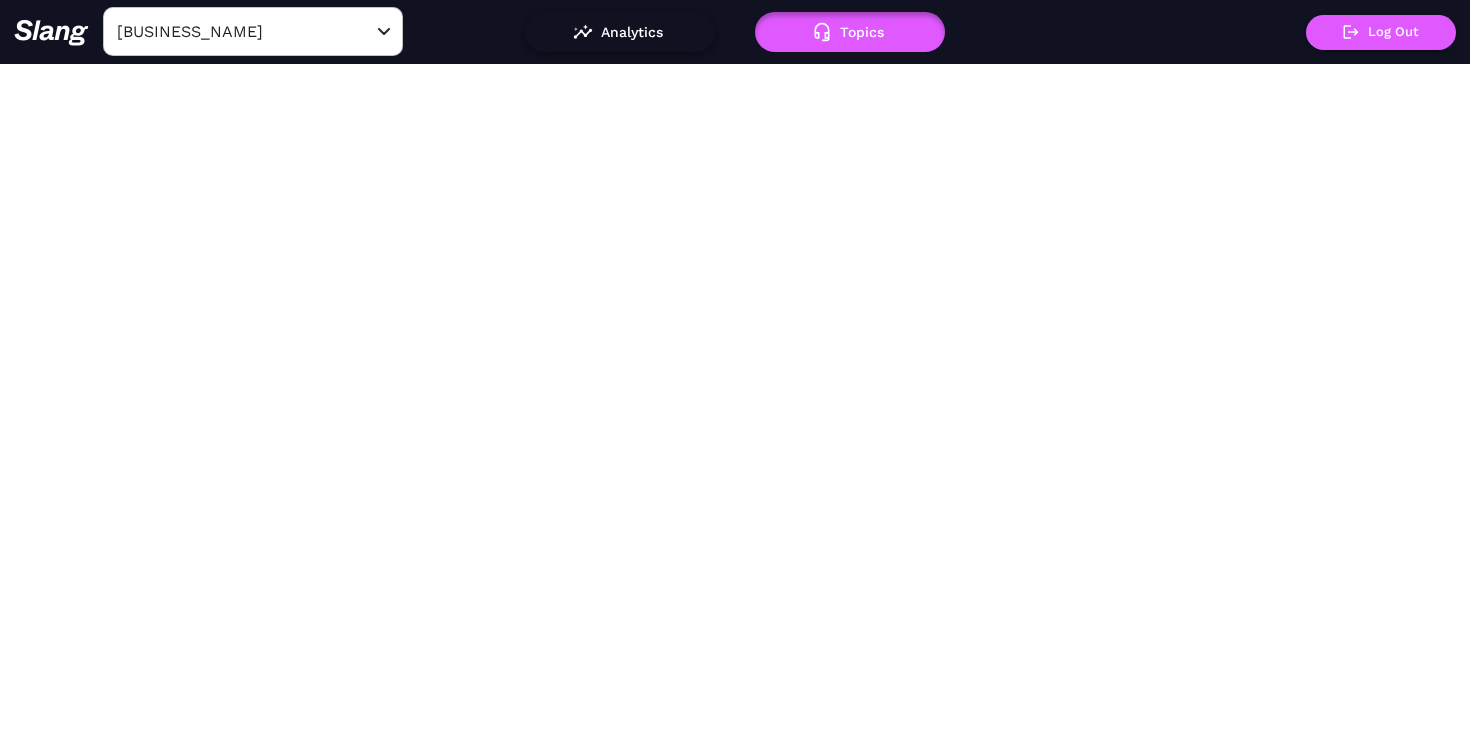 click on "Analytics" at bounding box center (620, 32) 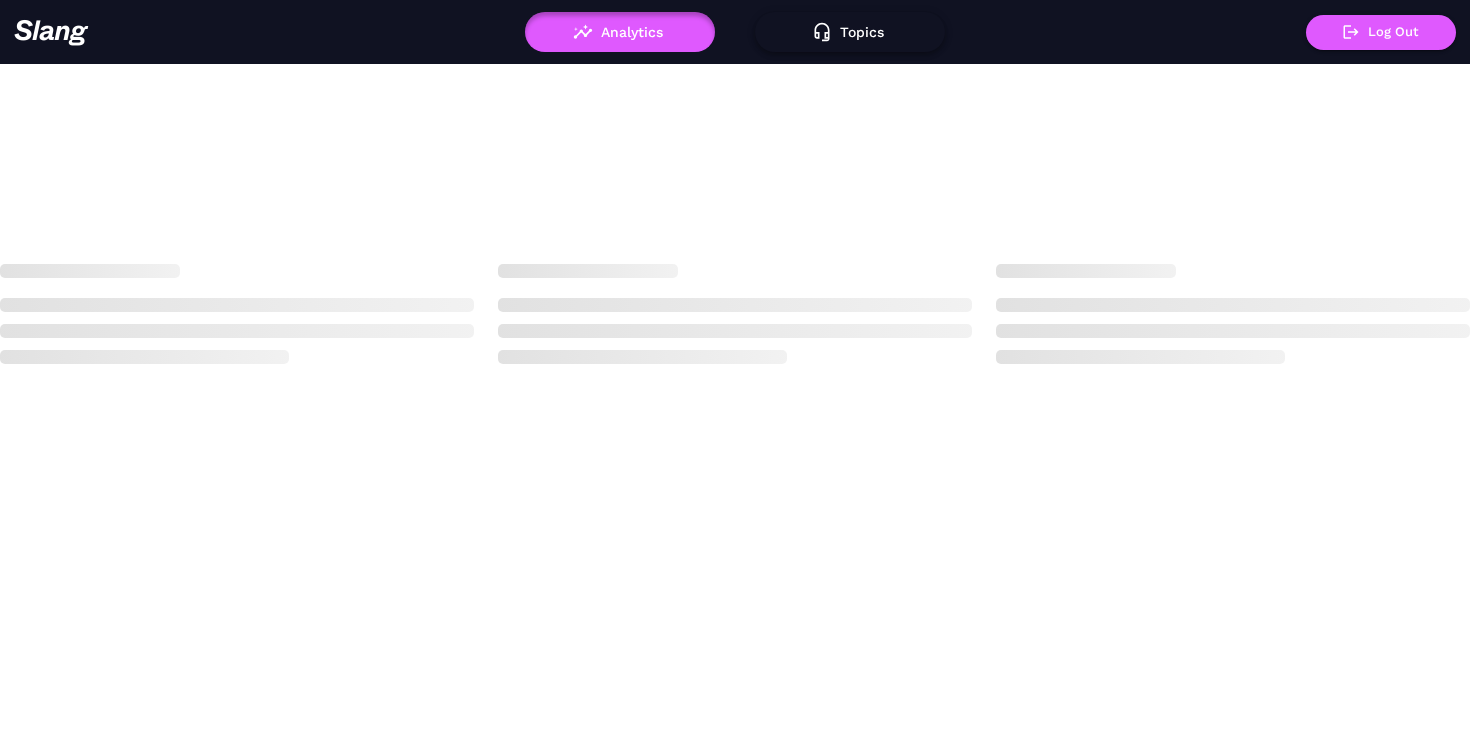 click 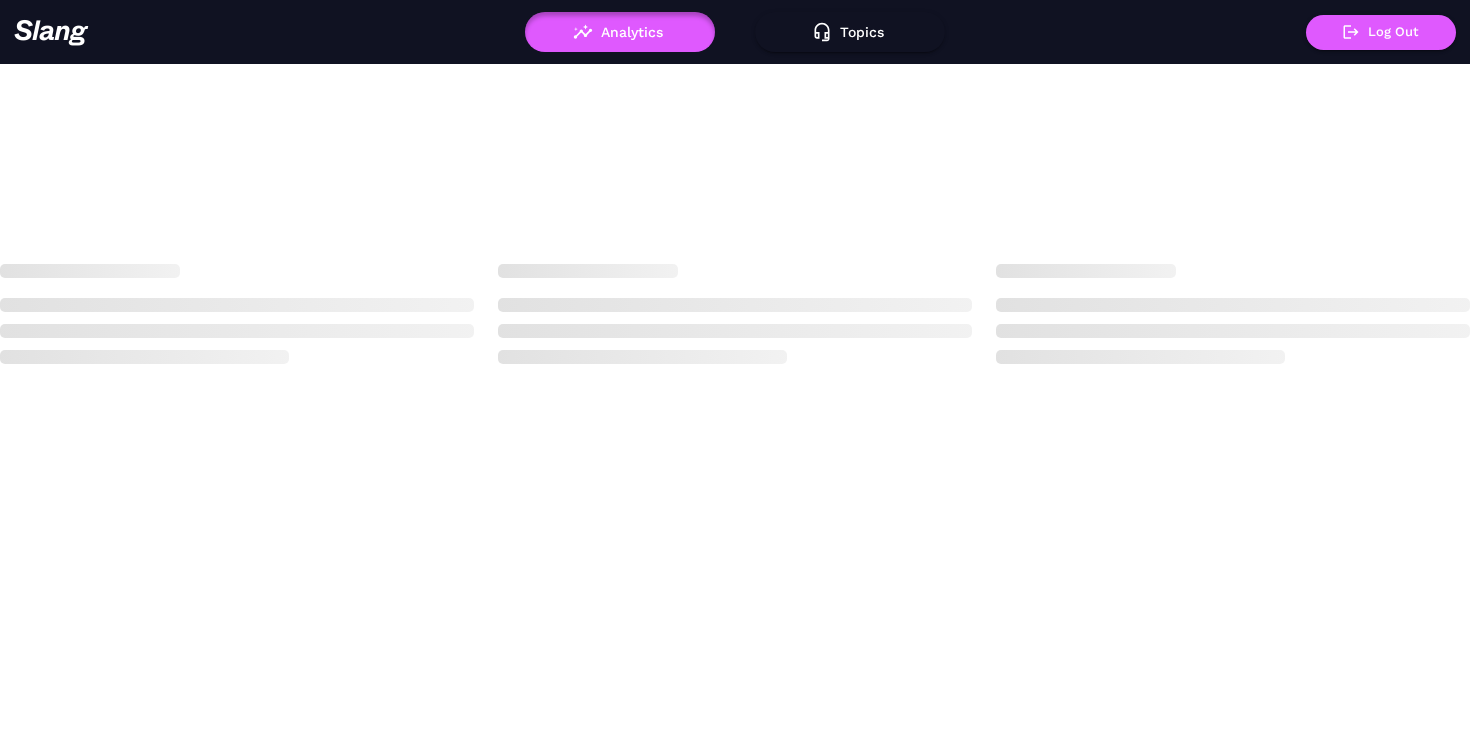 click at bounding box center [51, 32] 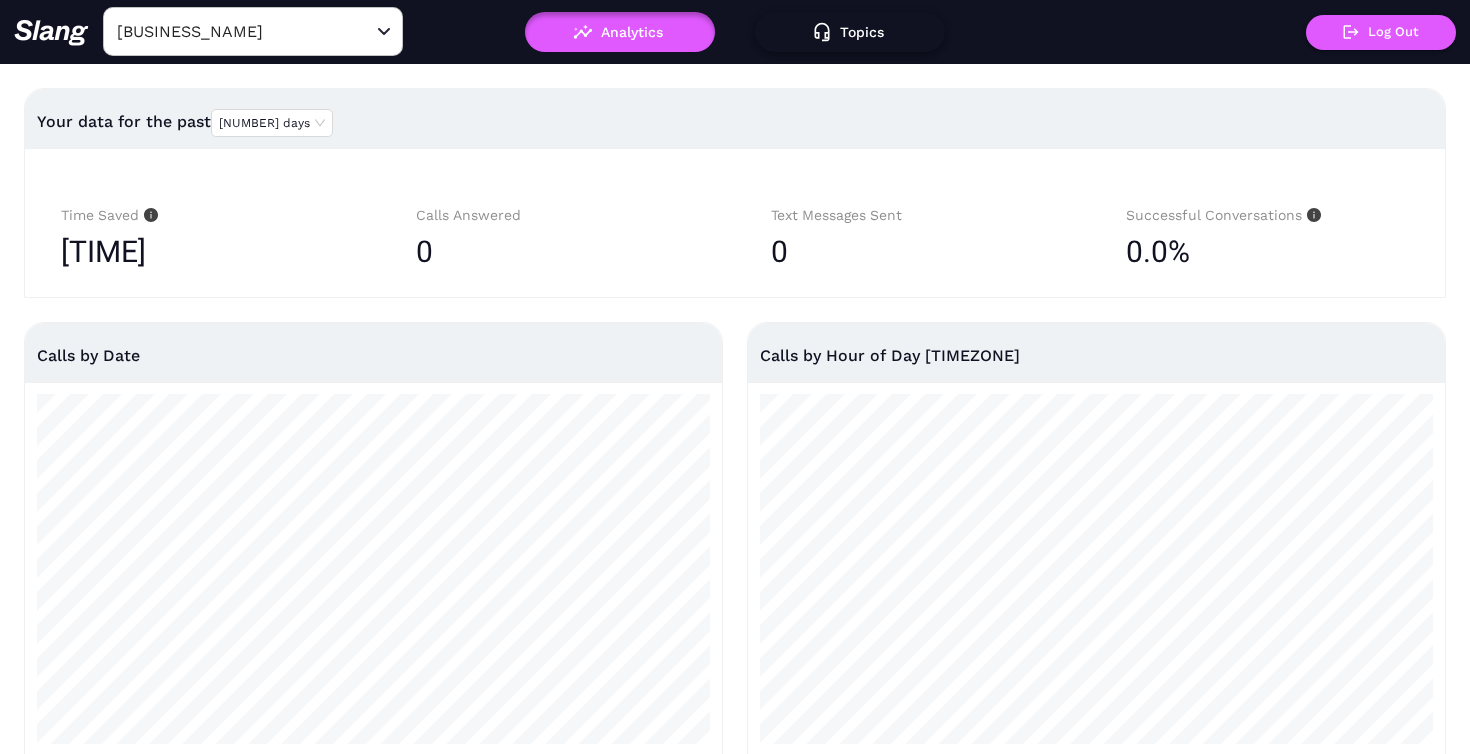 click on "Topics" at bounding box center [850, 32] 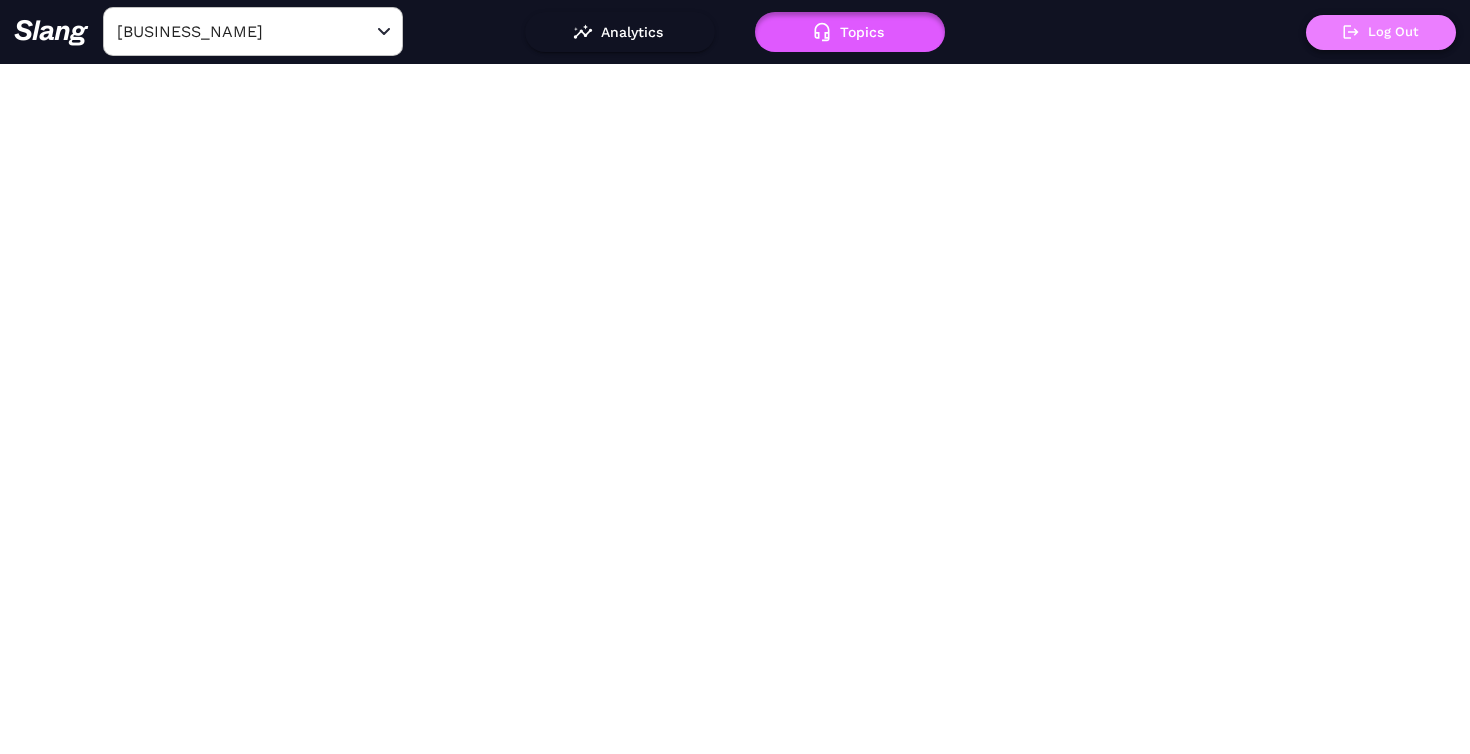 click on "Log Out" at bounding box center [1381, 32] 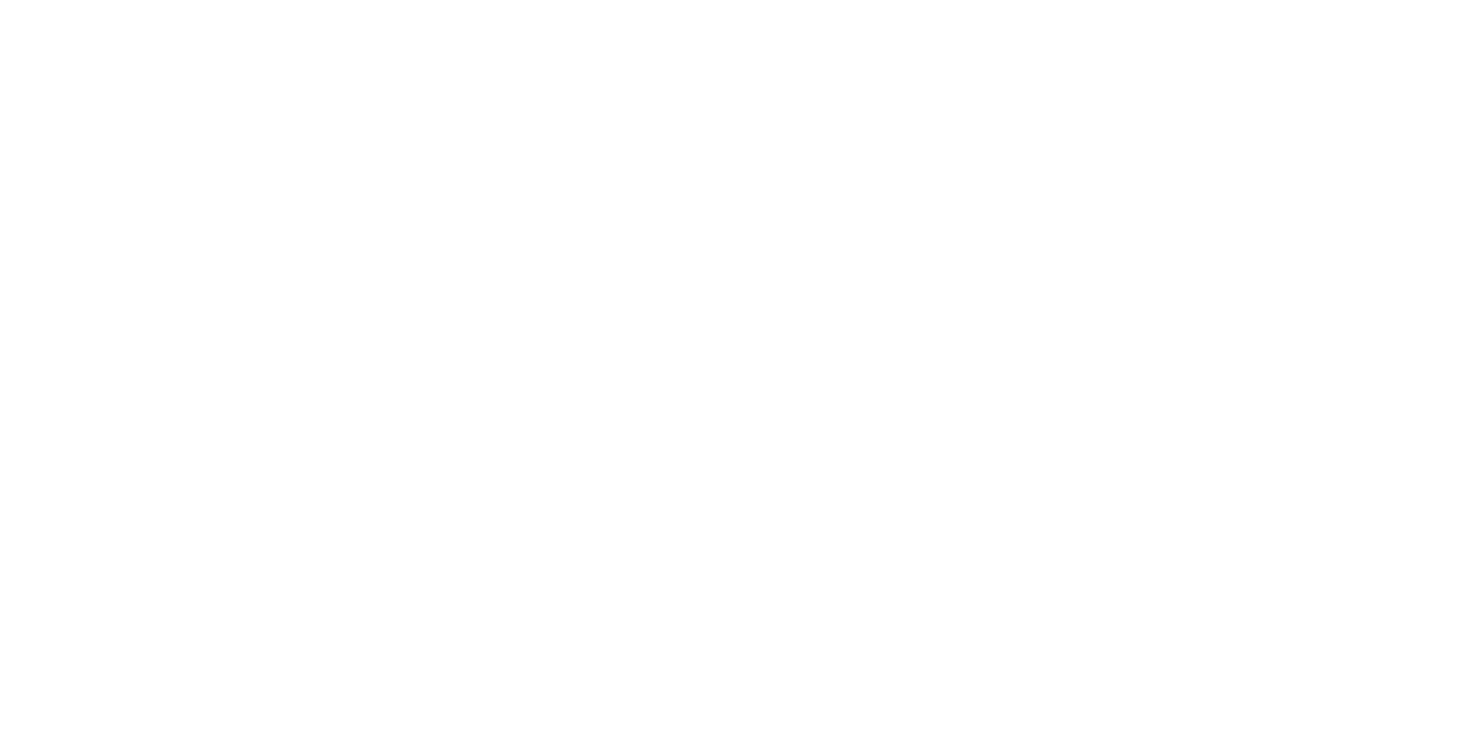 scroll, scrollTop: 0, scrollLeft: 0, axis: both 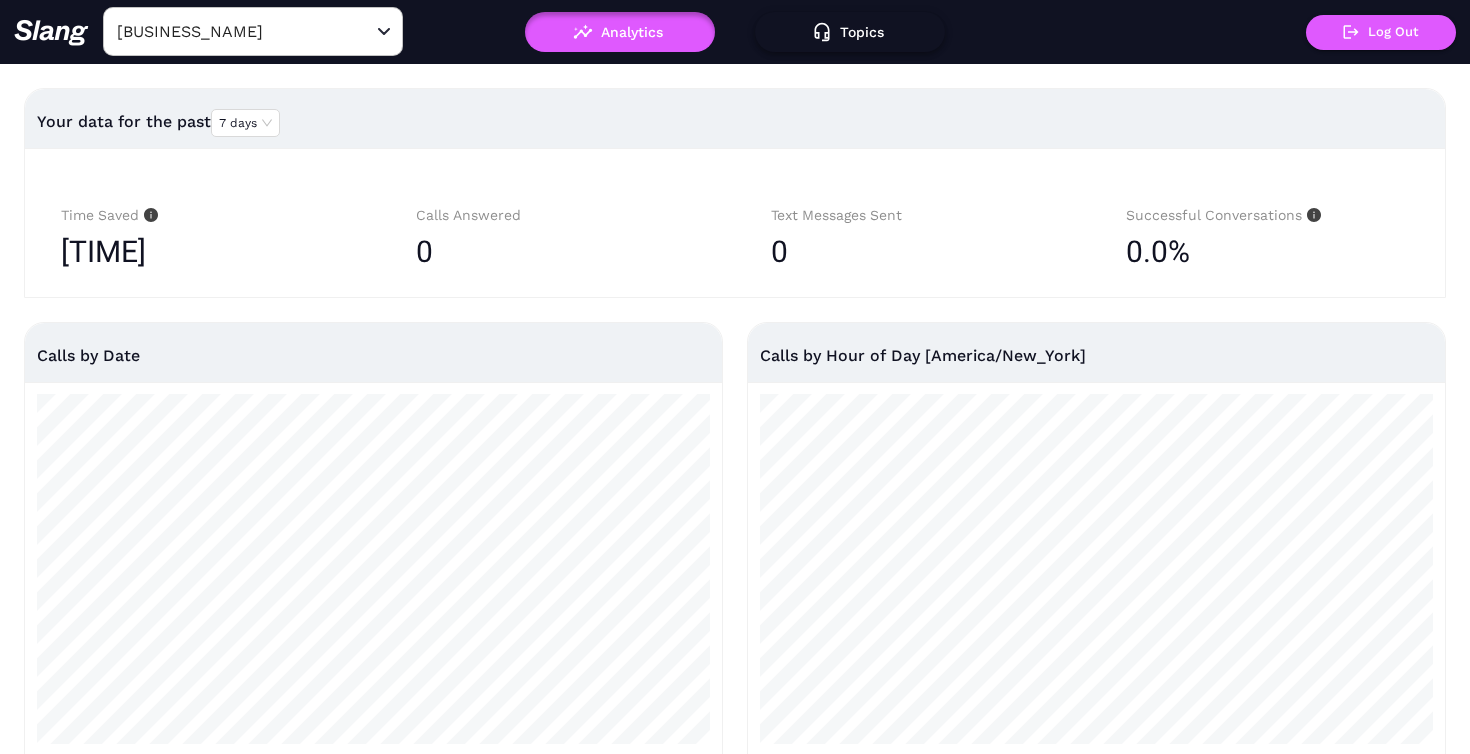 click on "Topics" at bounding box center [850, 32] 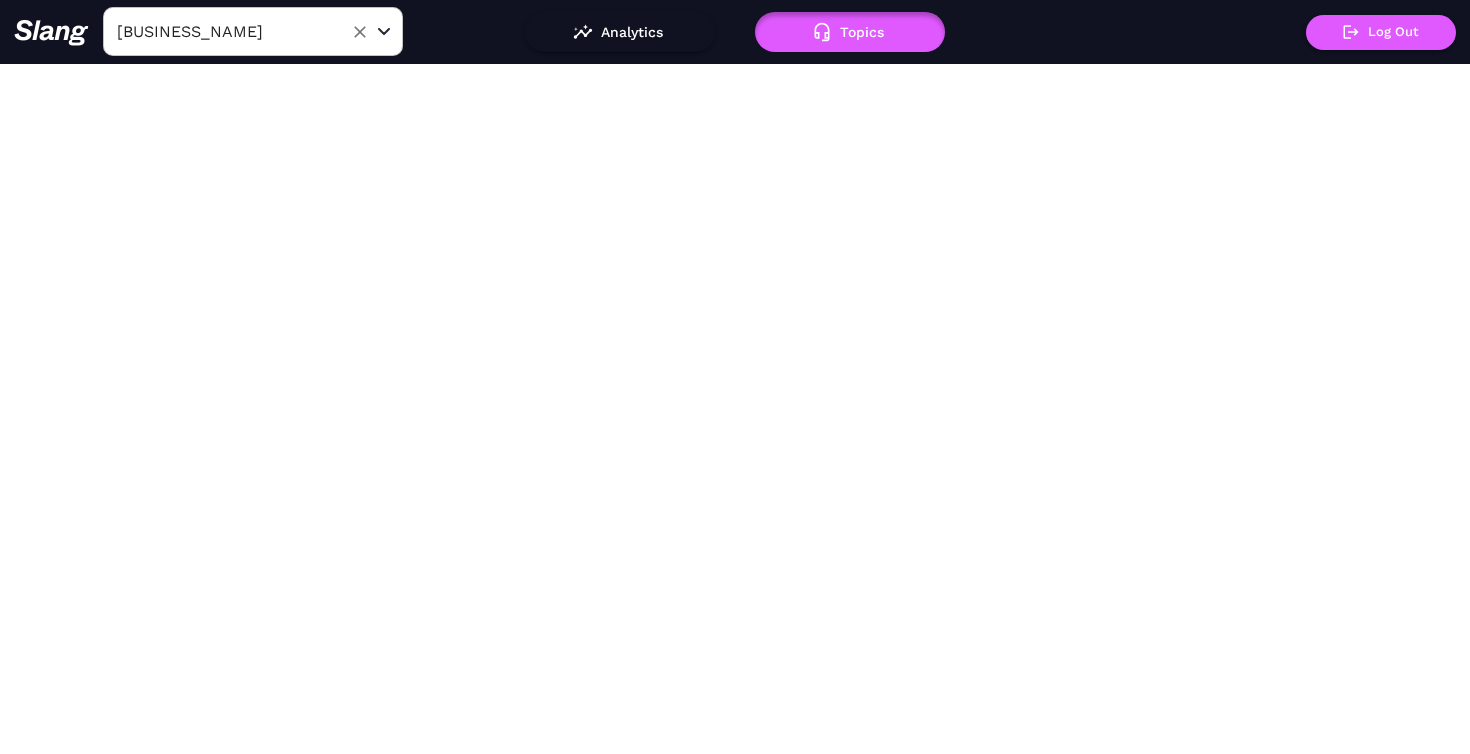click on "Atlanta Fish Market" at bounding box center [222, 31] 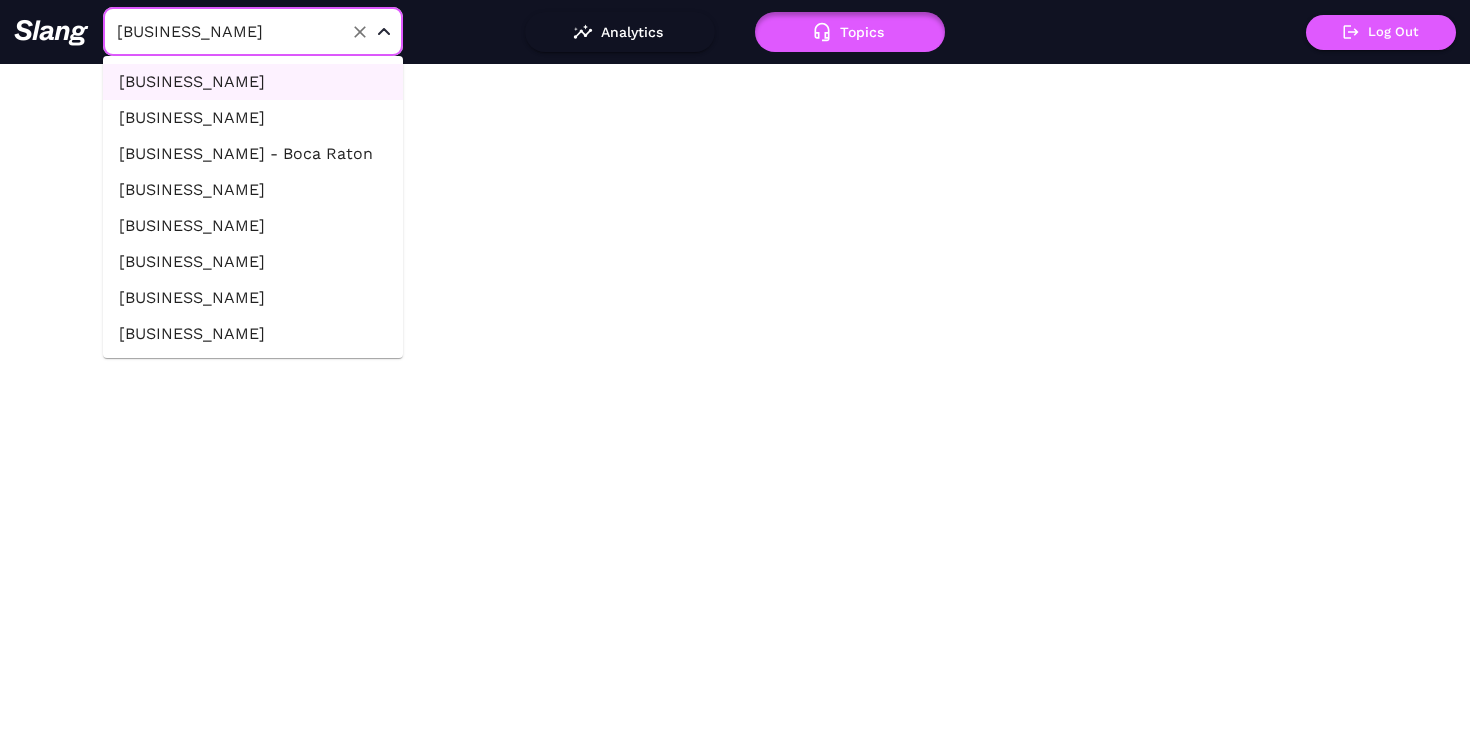 click on "City Fish Market" at bounding box center (253, 190) 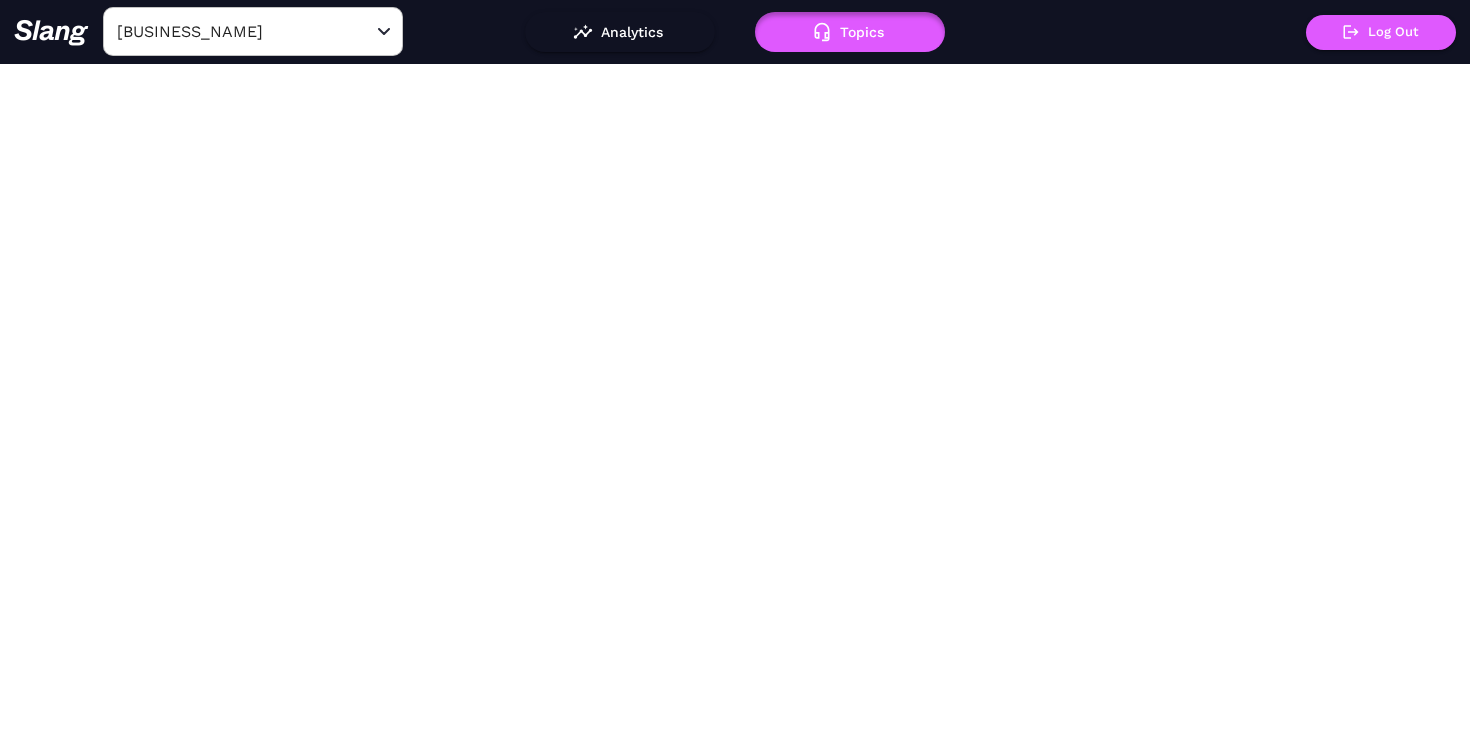 click on "City Fish Market ​ Analytics Topics ! Log Out" at bounding box center (735, 32) 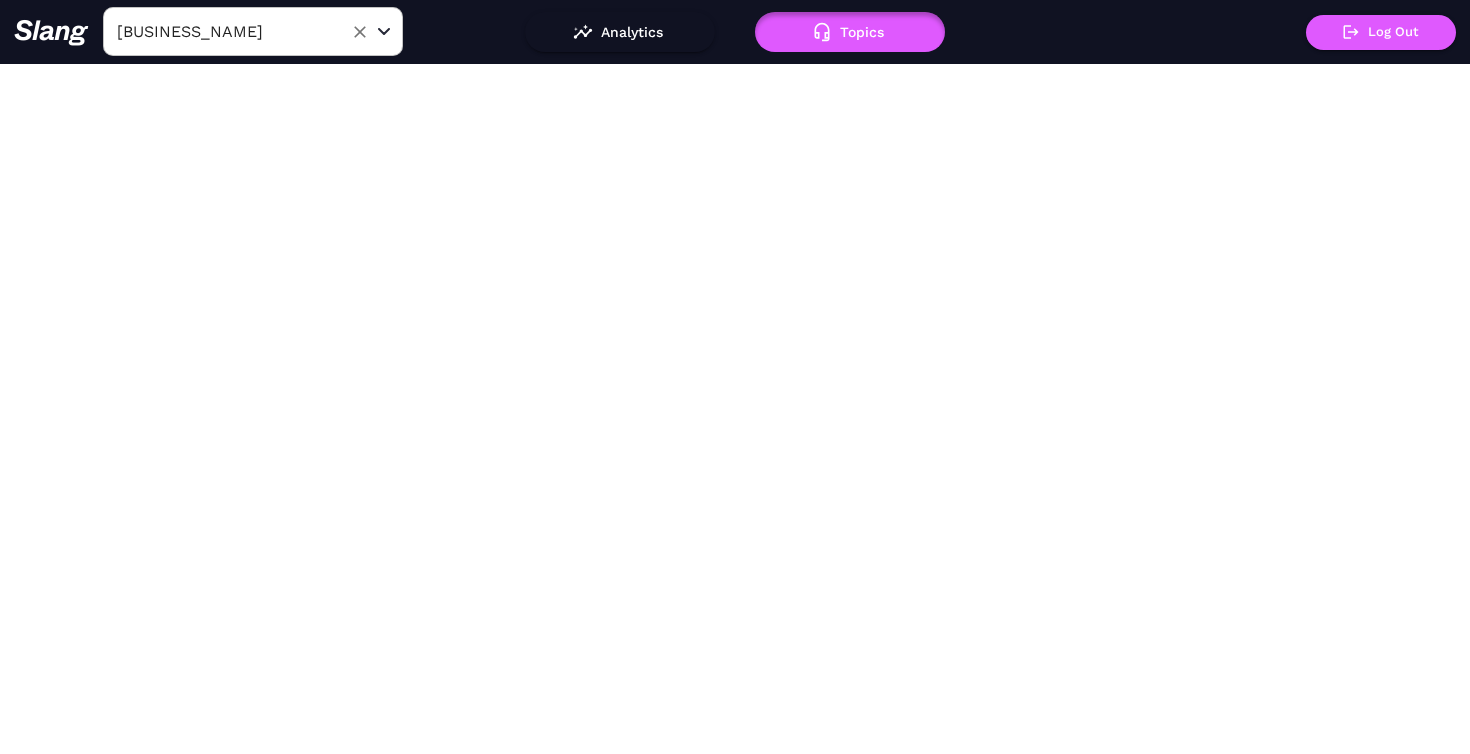 click on "City Fish Market" at bounding box center [222, 31] 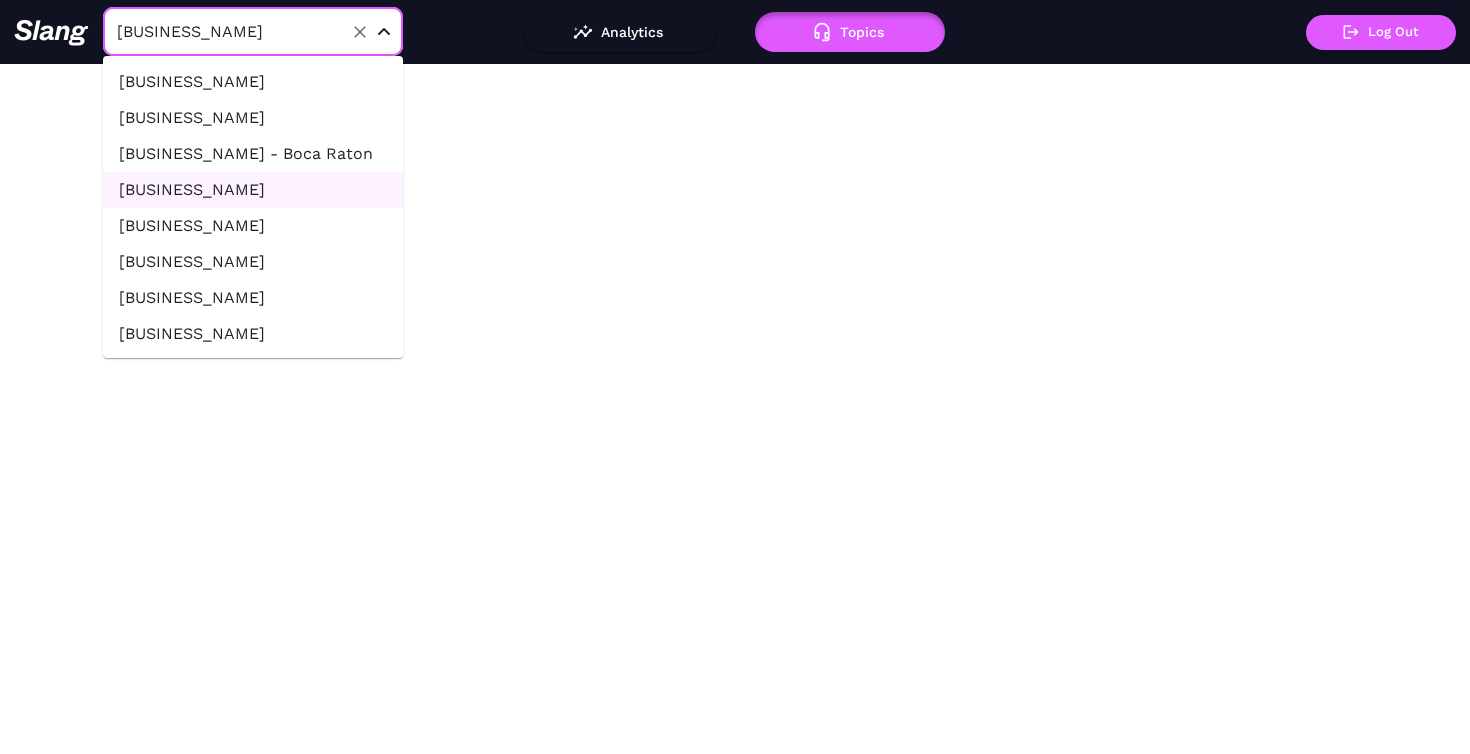 click on "Atlanta Fish Market" at bounding box center (253, 82) 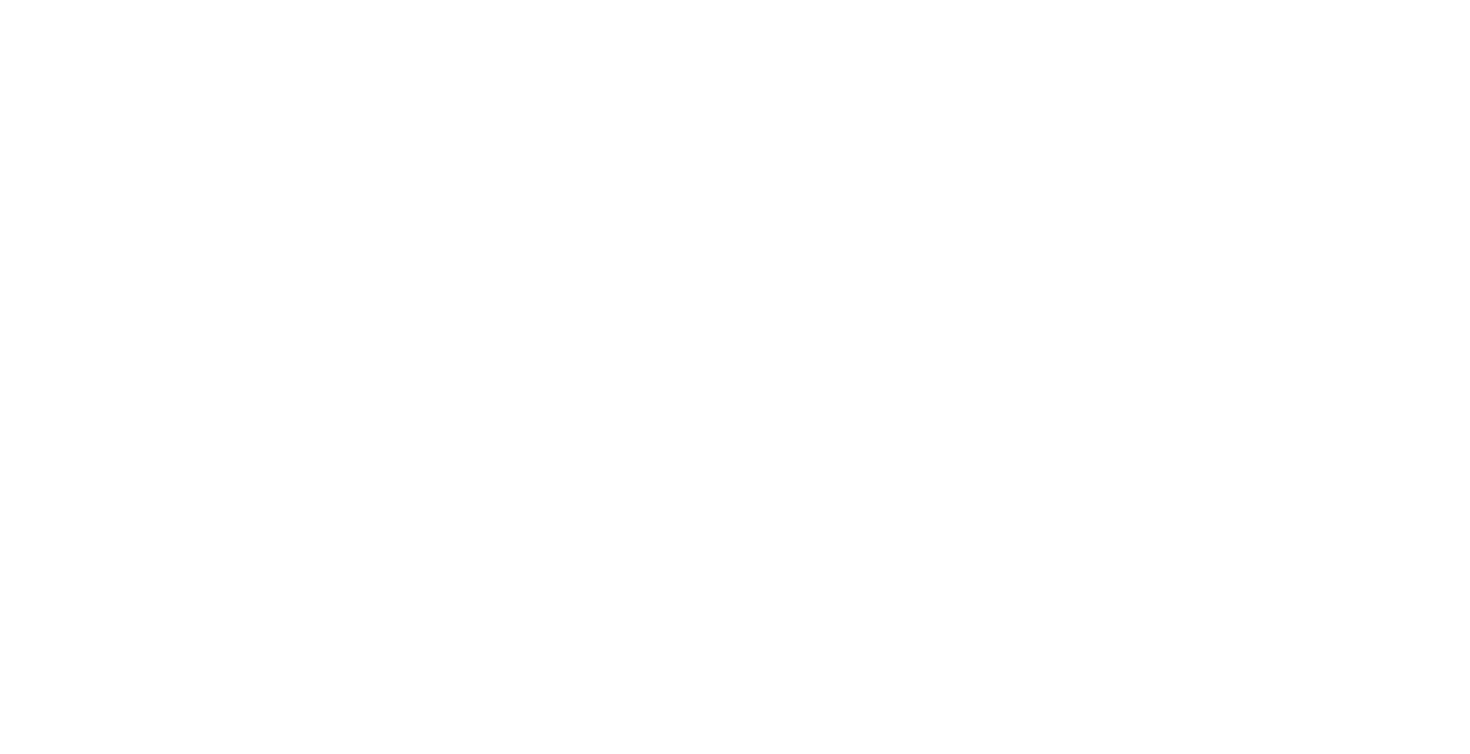 scroll, scrollTop: 0, scrollLeft: 0, axis: both 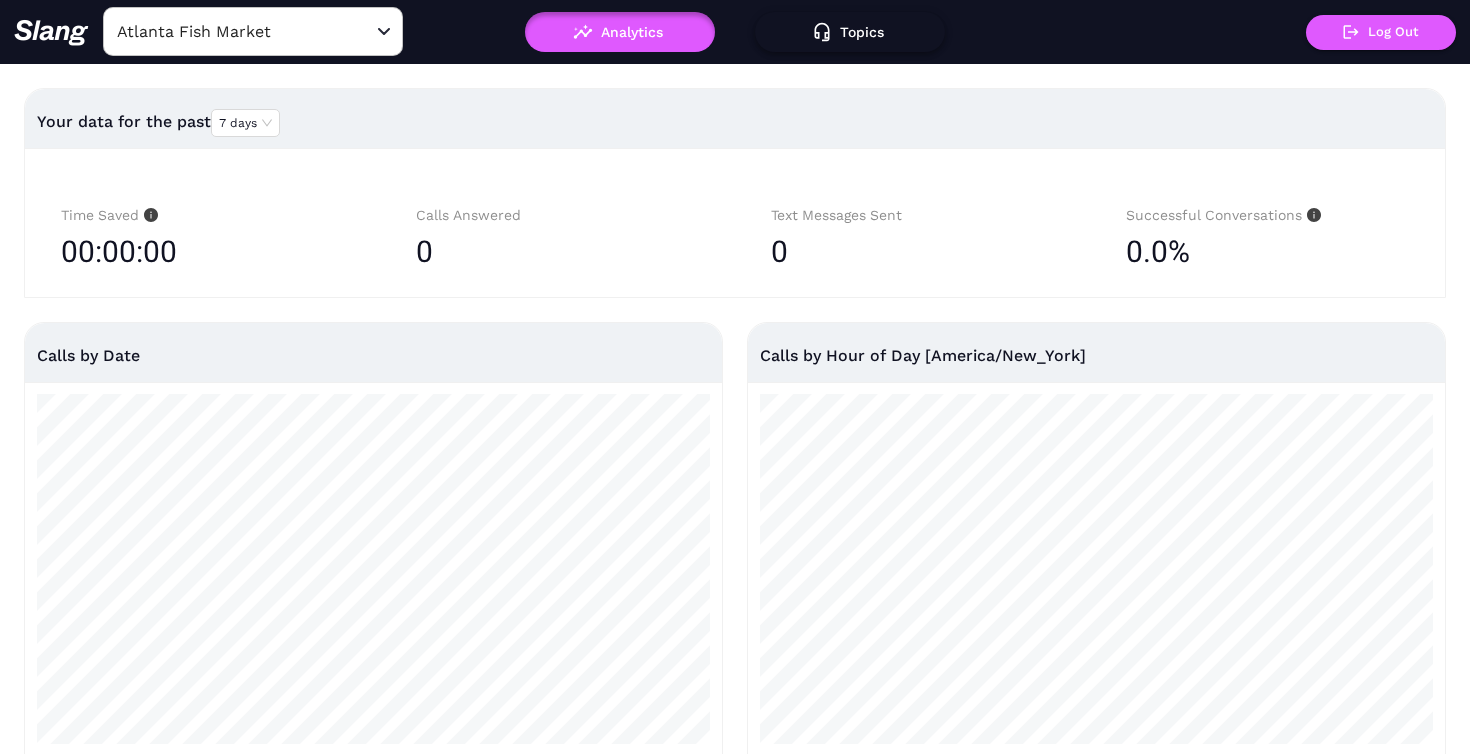 click on "Topics" at bounding box center [850, 32] 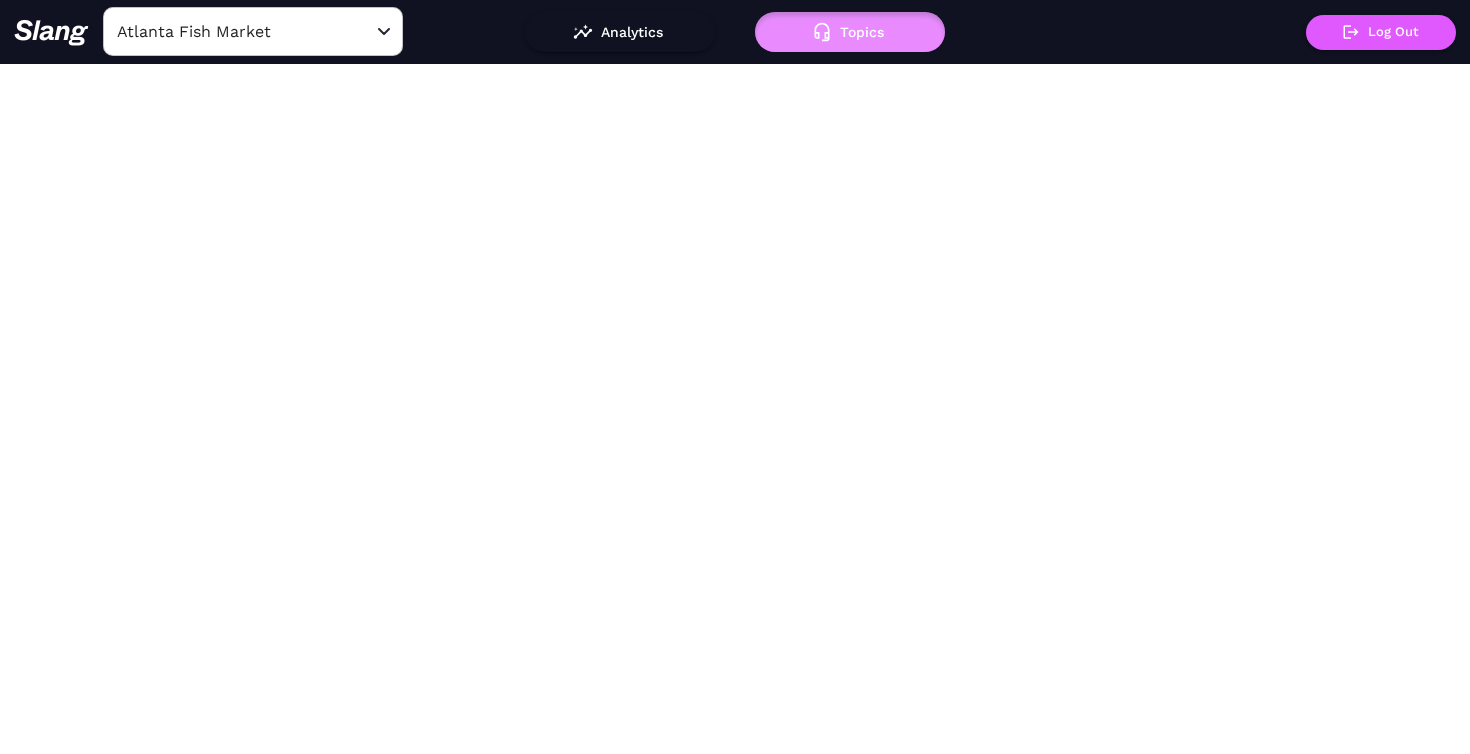 click on "Topics" at bounding box center (850, 32) 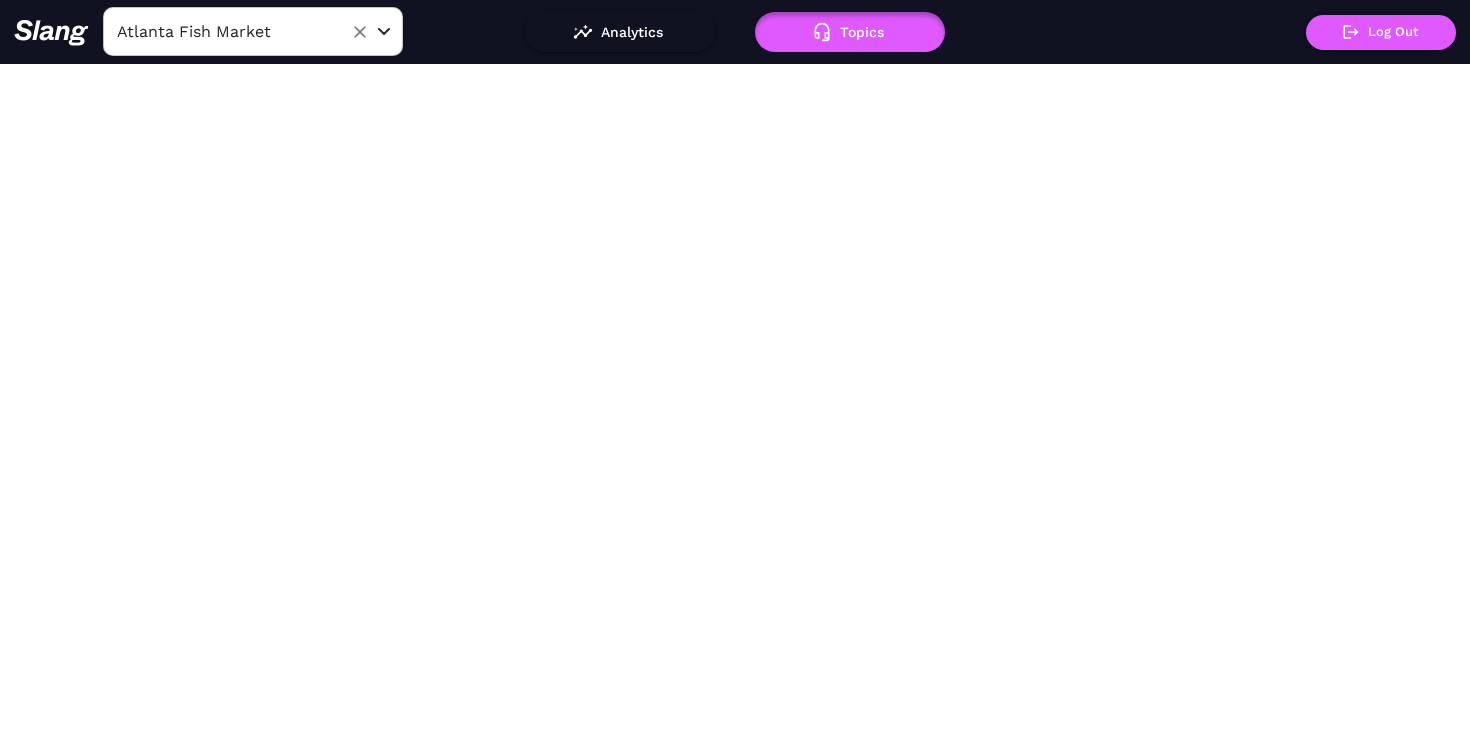 click 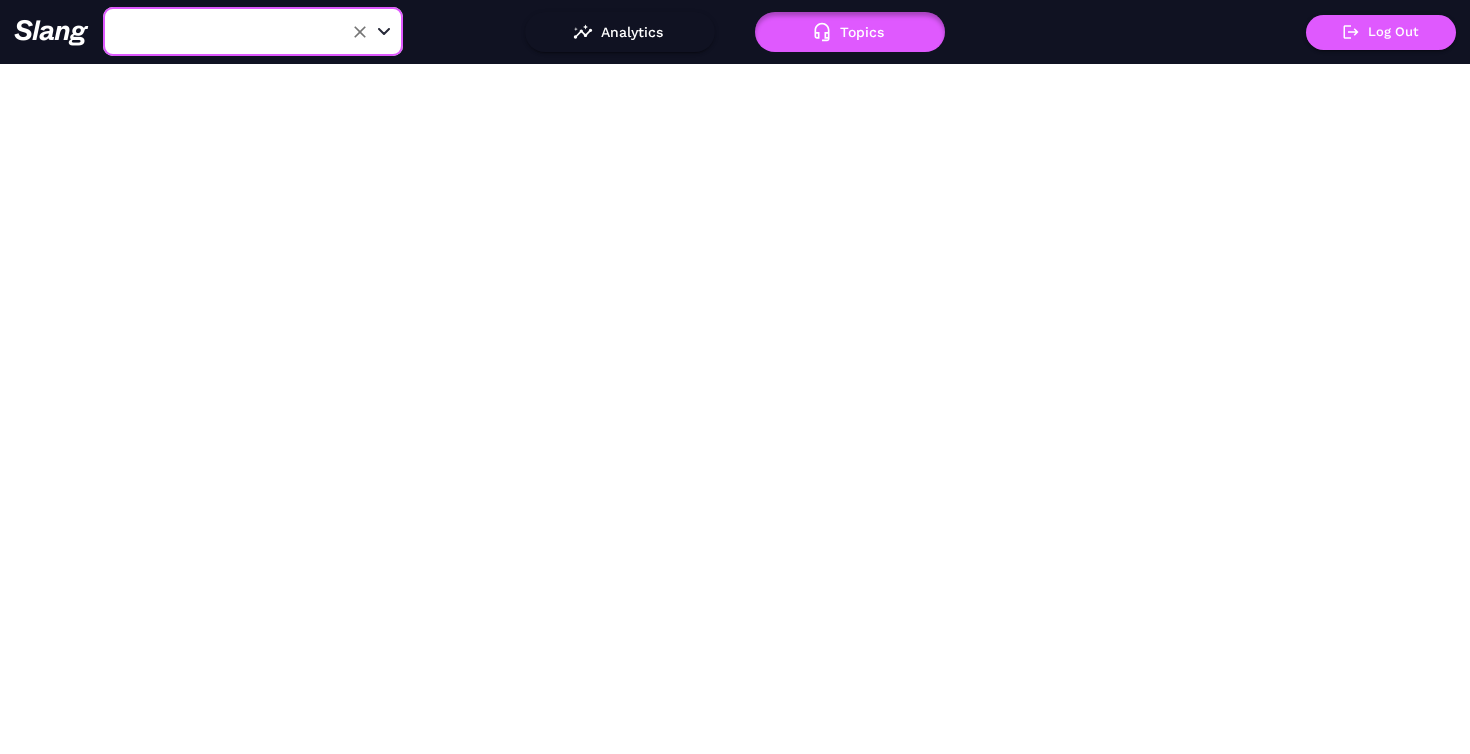 click 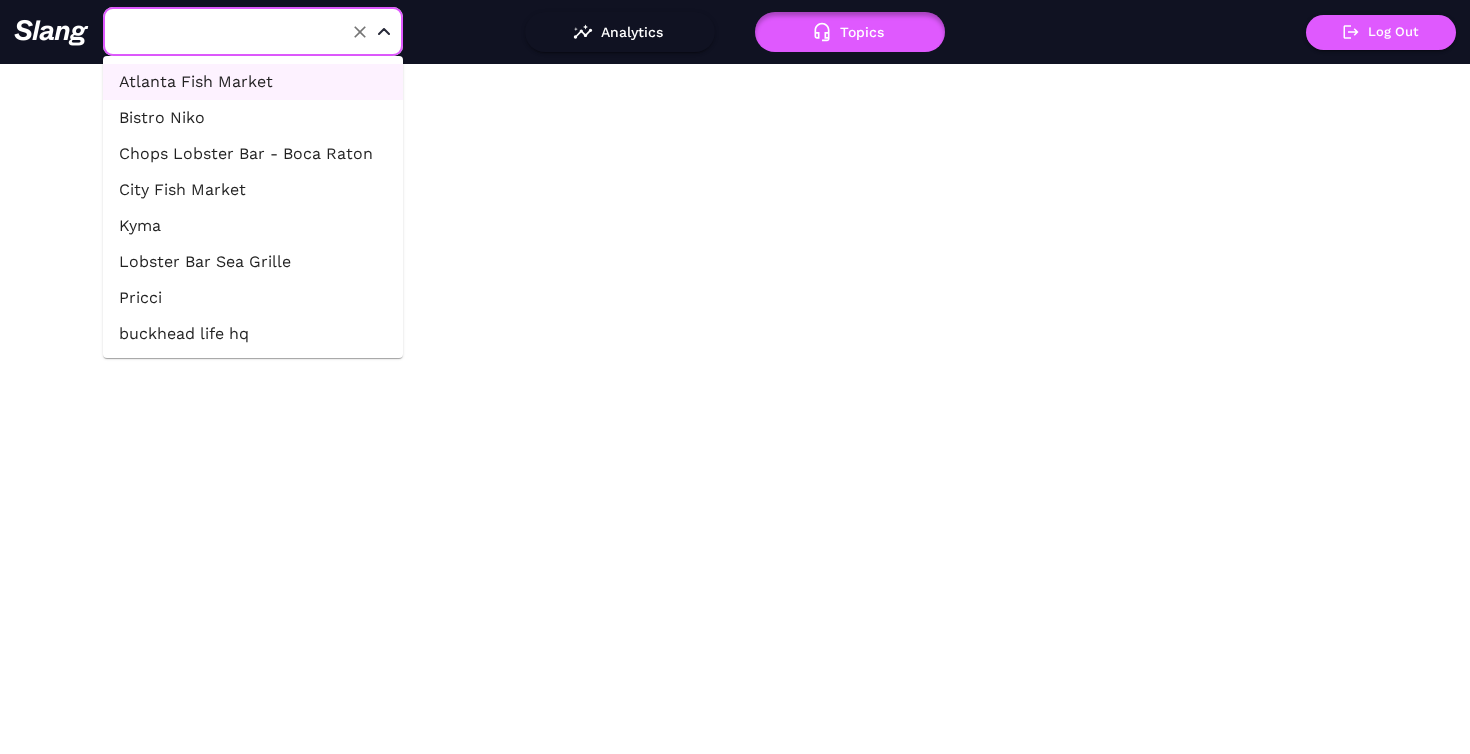 click on "Atlanta Fish Market" at bounding box center [253, 82] 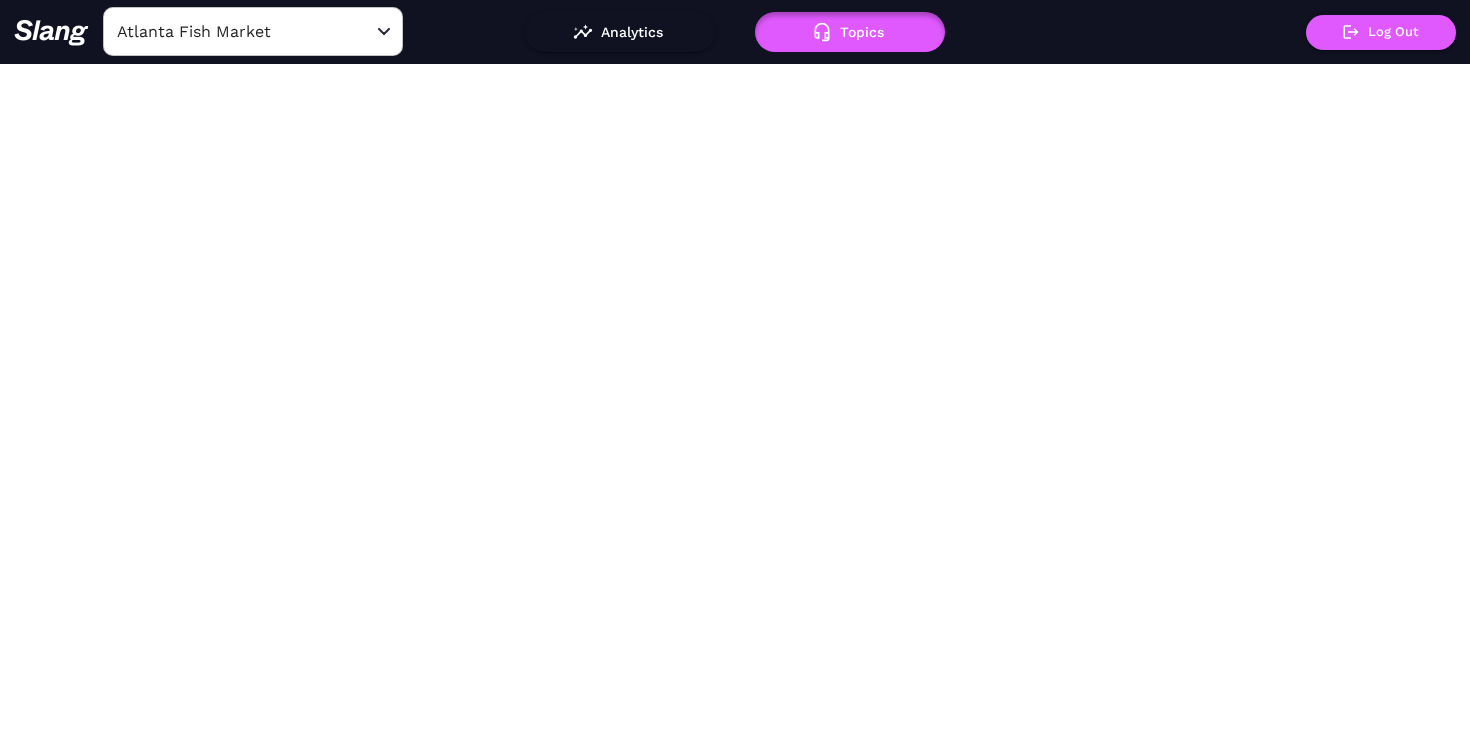 click on "Atlanta Fish Market ​" at bounding box center [261, 32] 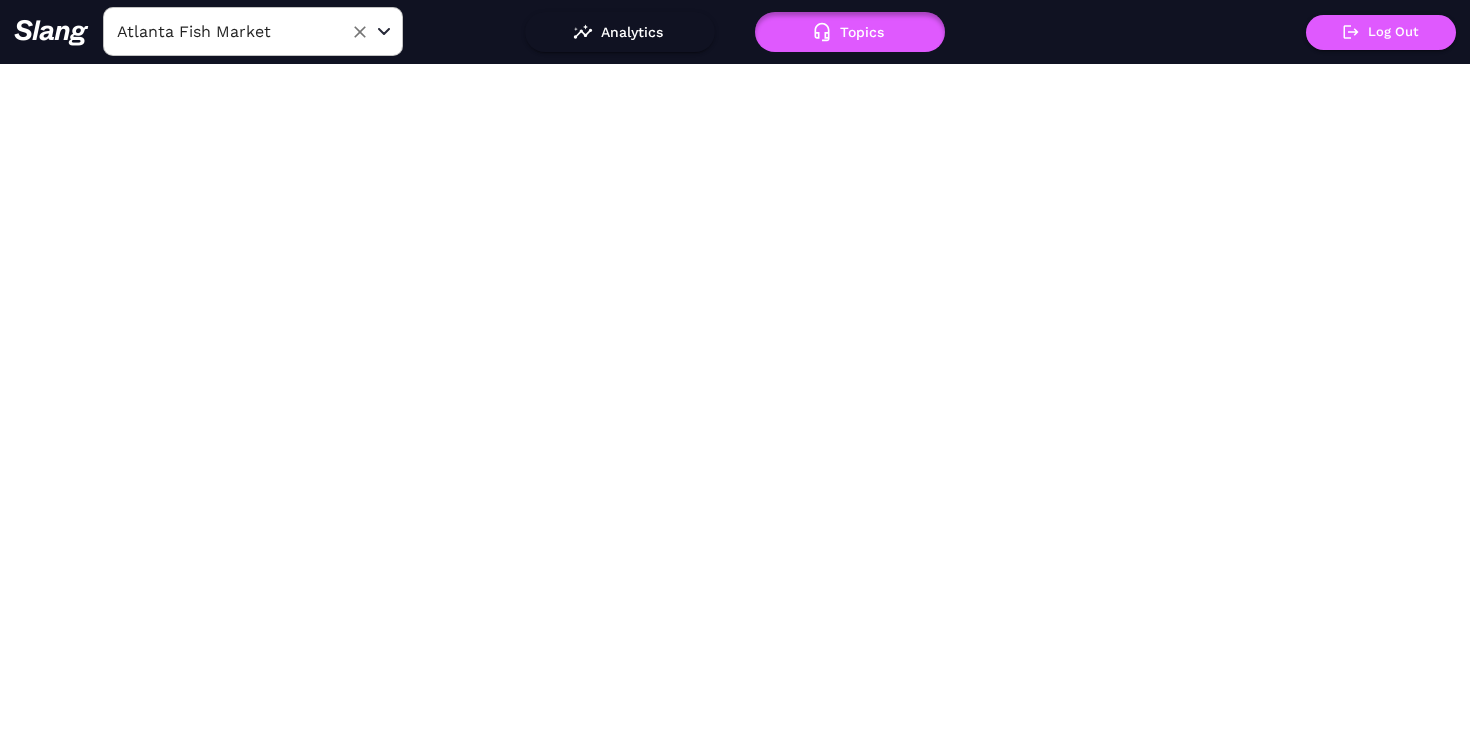 click at bounding box center (384, 32) 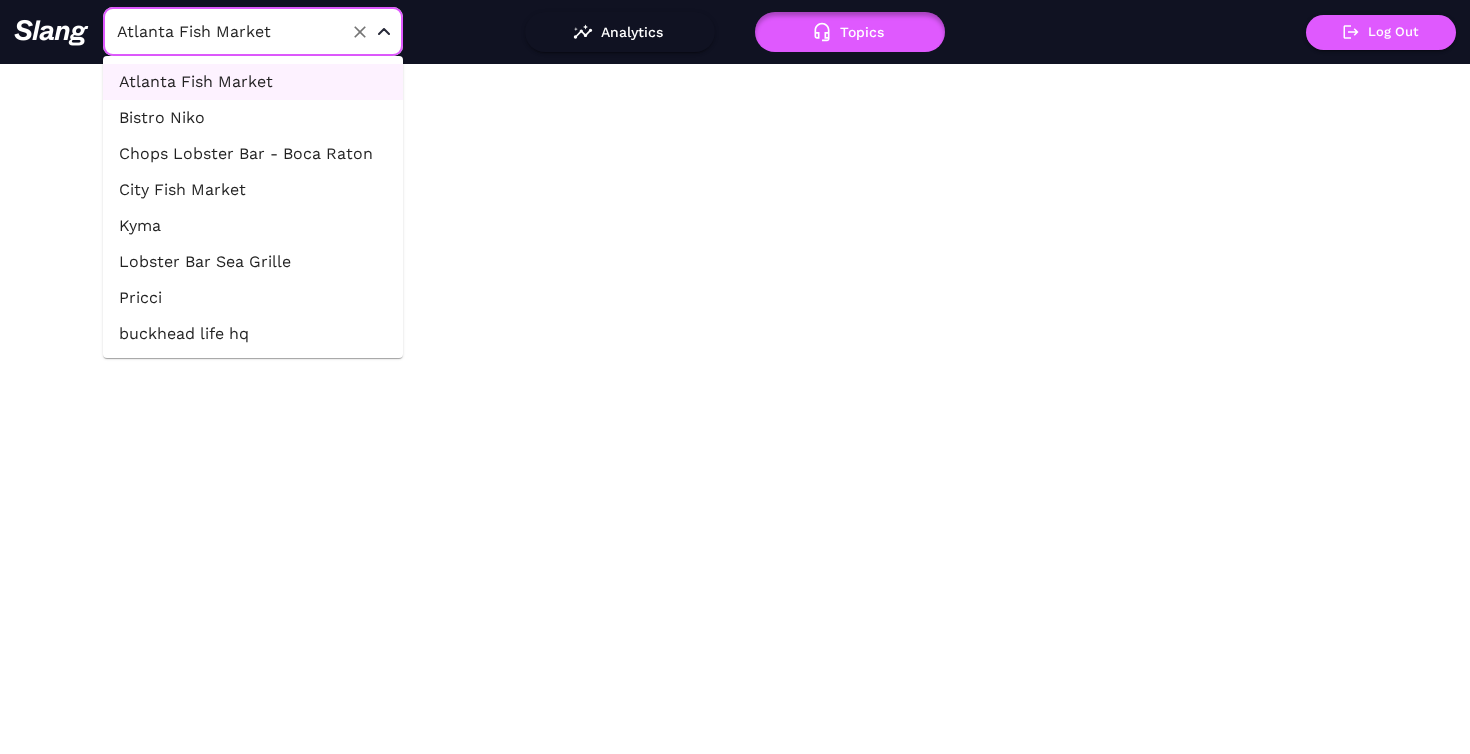 click on "Bistro Niko" at bounding box center [253, 118] 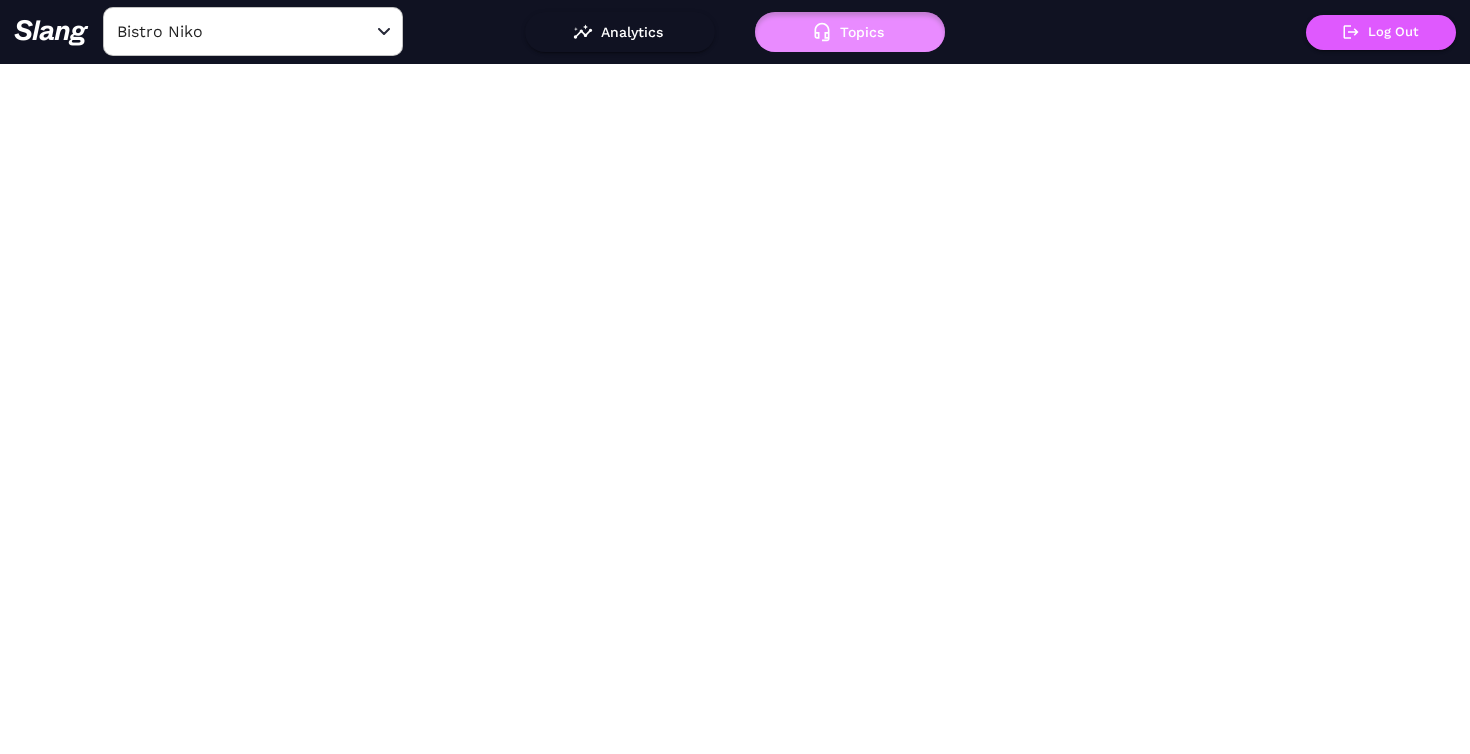 click on "Topics" at bounding box center [850, 32] 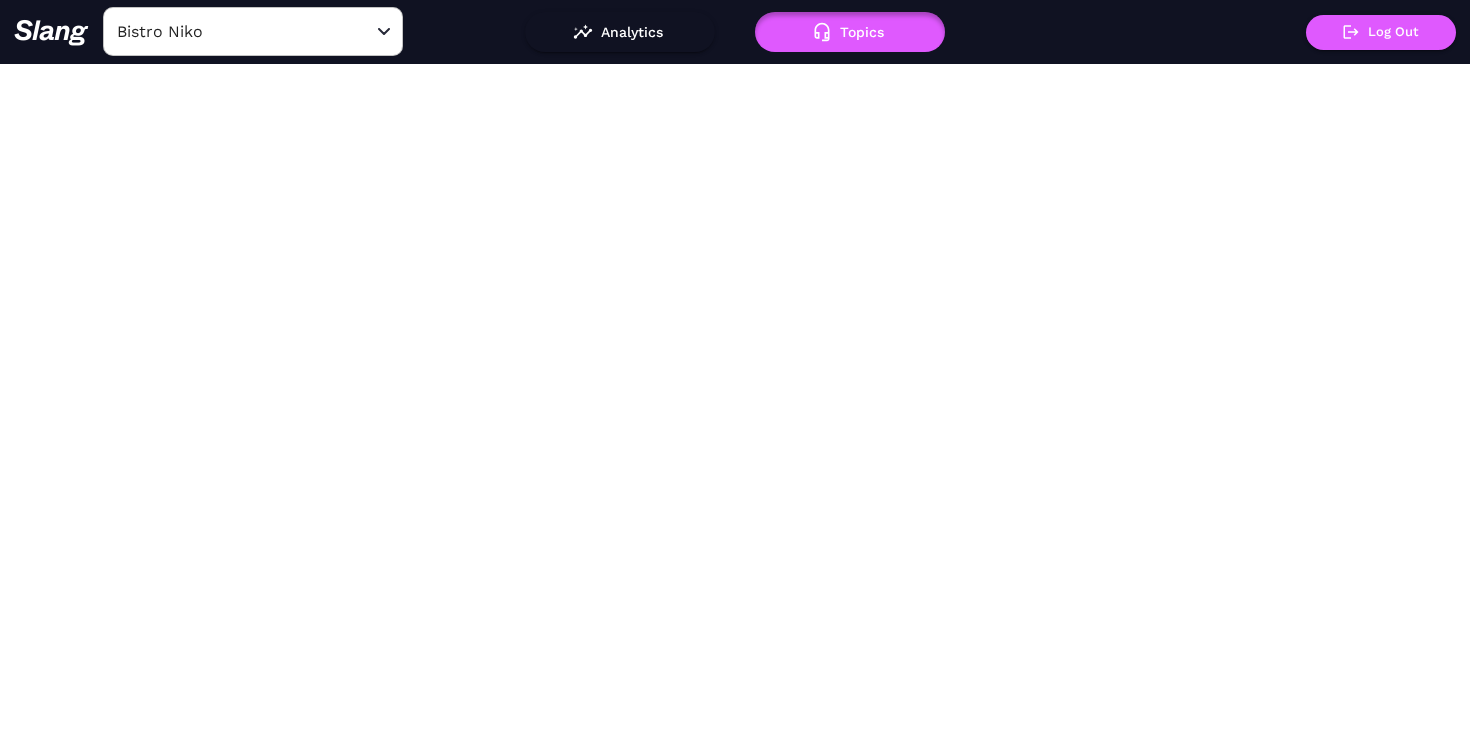 click on "Bistro Niko ​" at bounding box center (261, 32) 